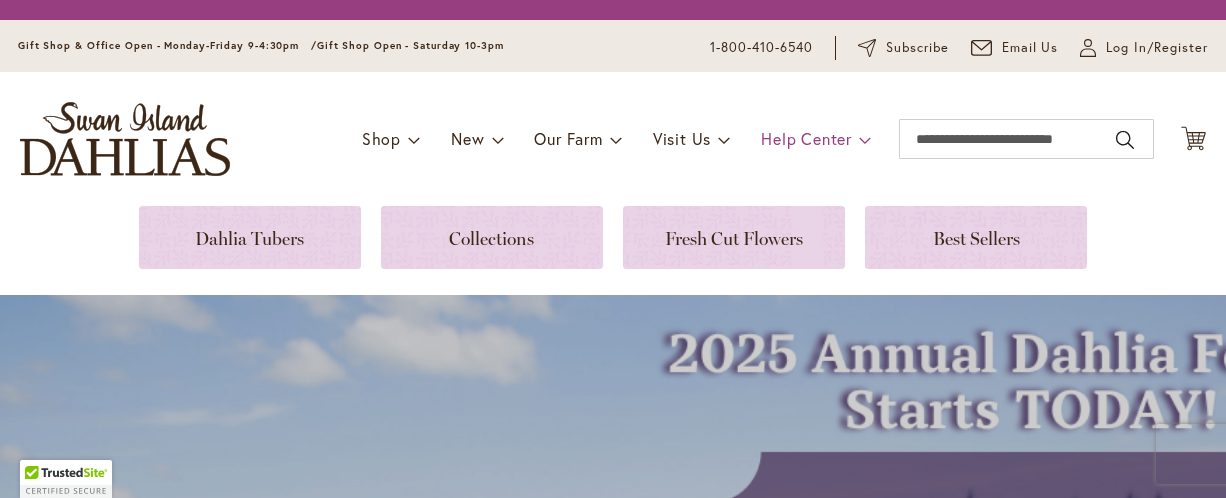 scroll, scrollTop: 0, scrollLeft: 0, axis: both 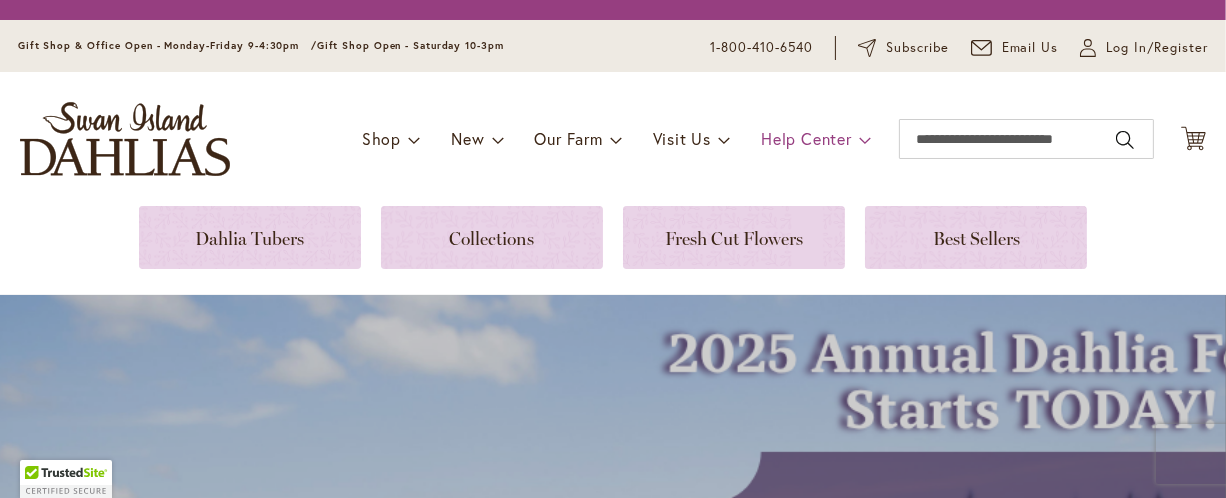 click at bounding box center (865, 139) 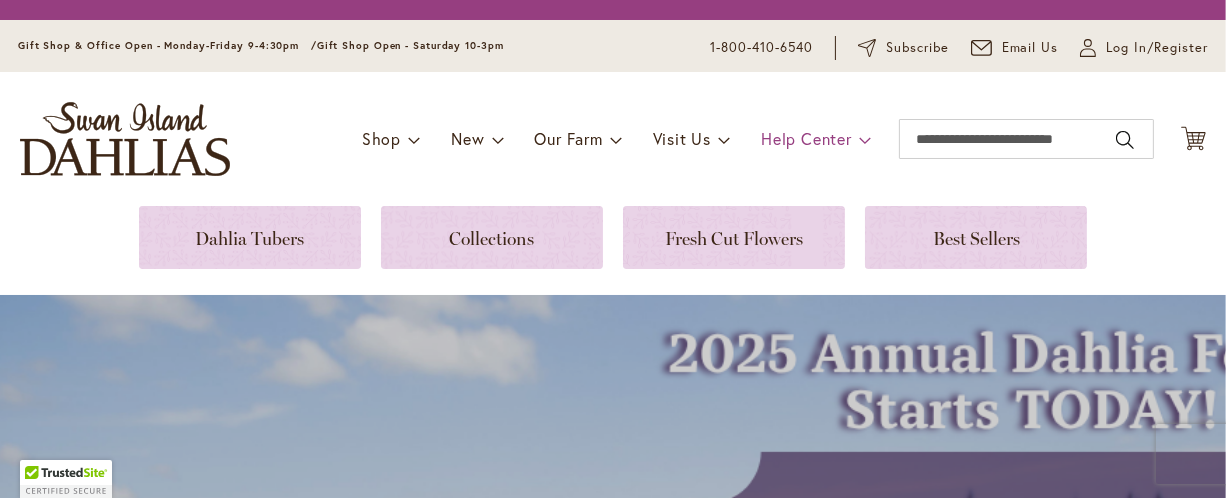 click on "Help Center" at bounding box center (806, 138) 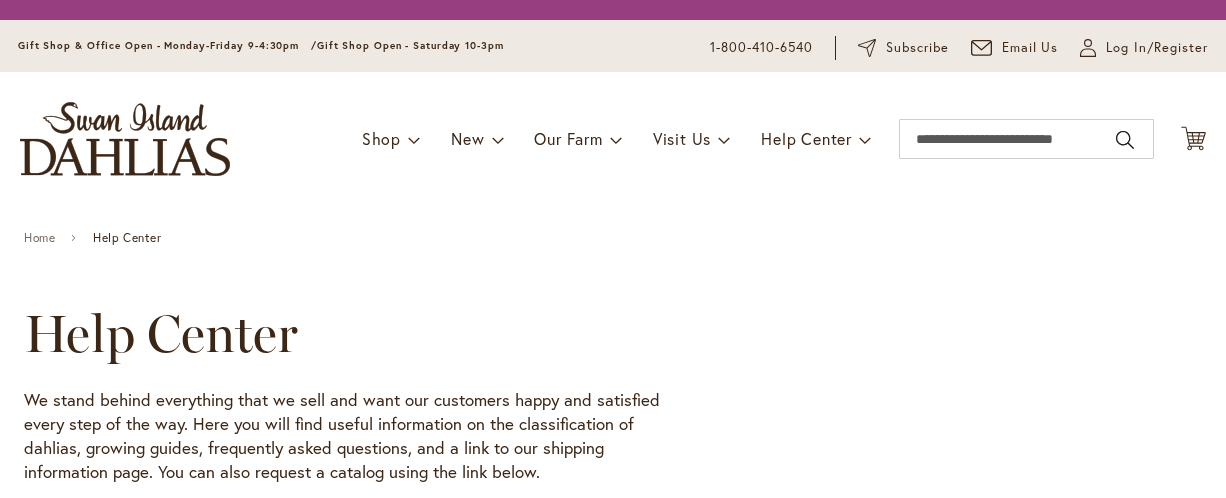 scroll, scrollTop: 0, scrollLeft: 0, axis: both 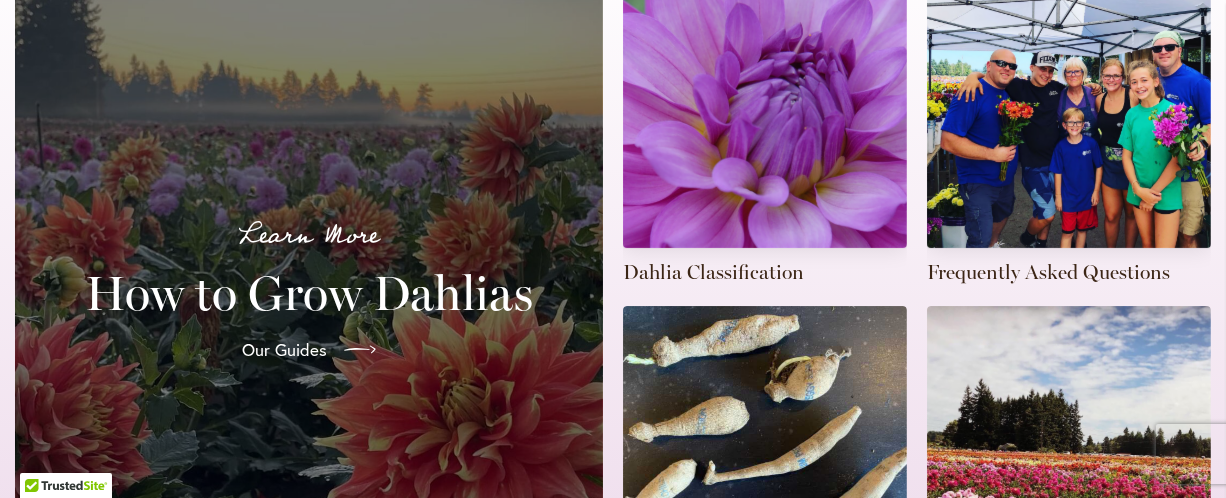 type on "**********" 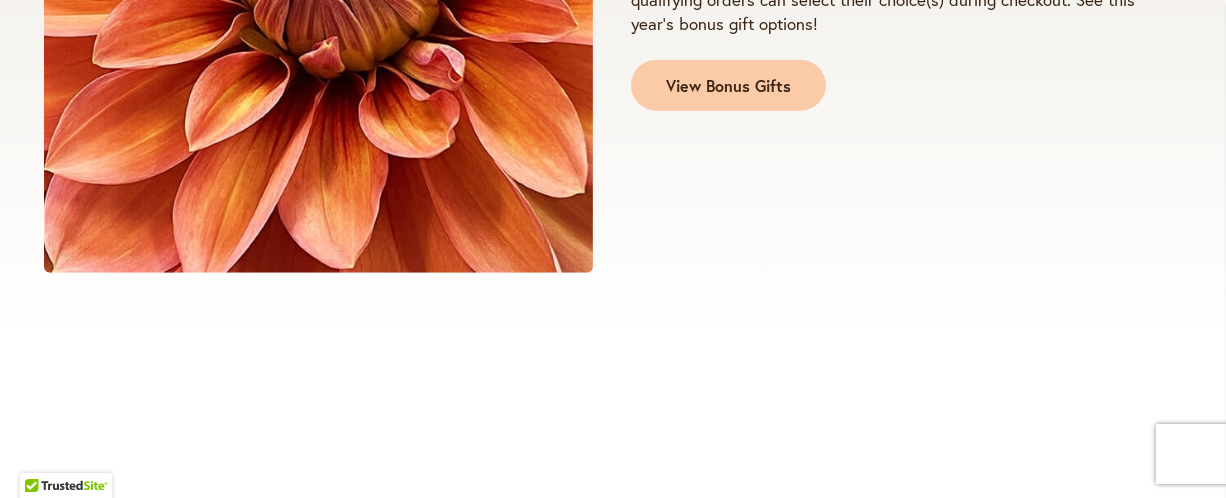 scroll, scrollTop: 1688, scrollLeft: 0, axis: vertical 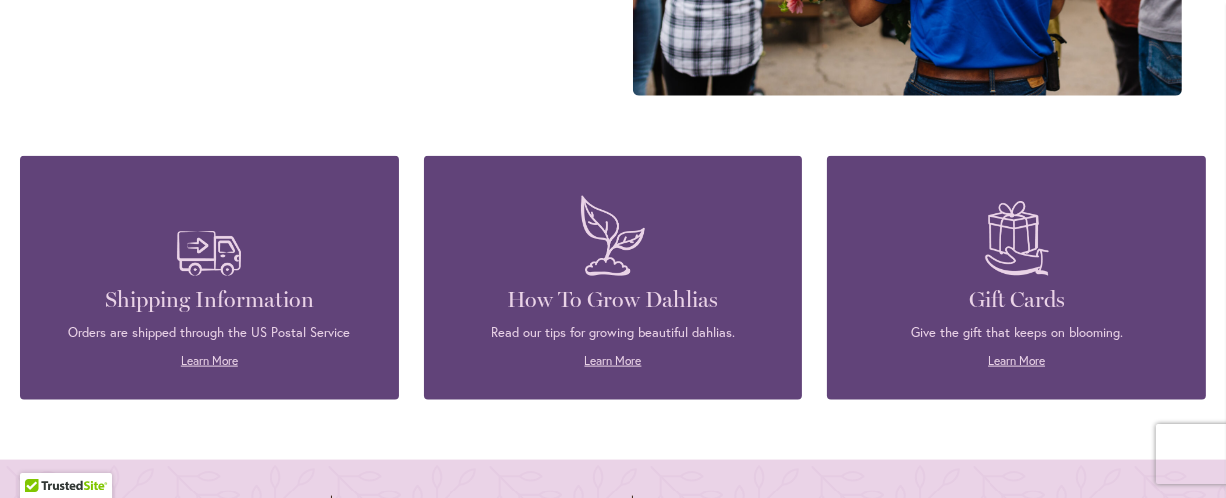 click on "How To Grow Dahlias" at bounding box center [613, 300] 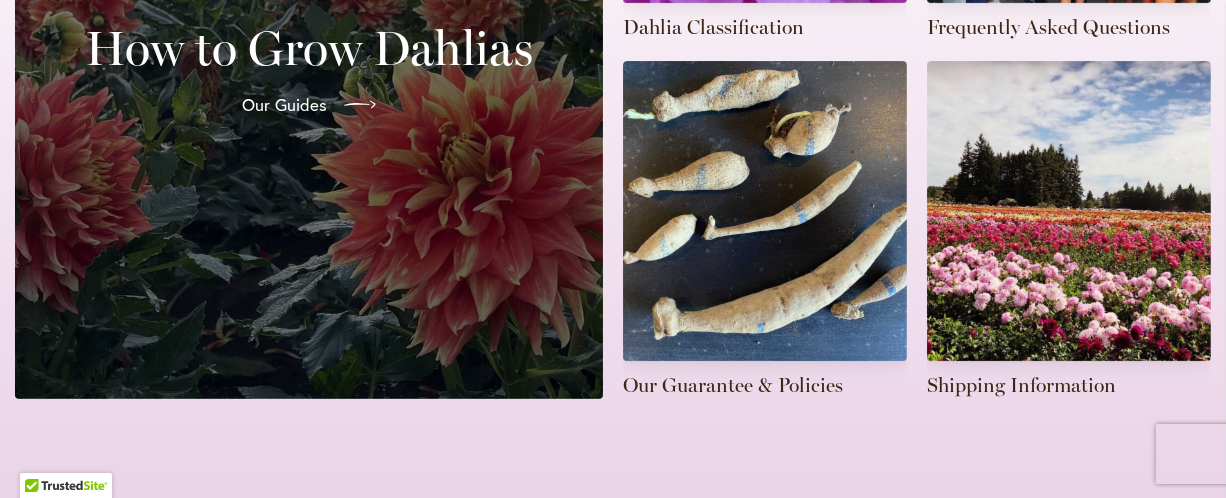 scroll, scrollTop: 940, scrollLeft: 0, axis: vertical 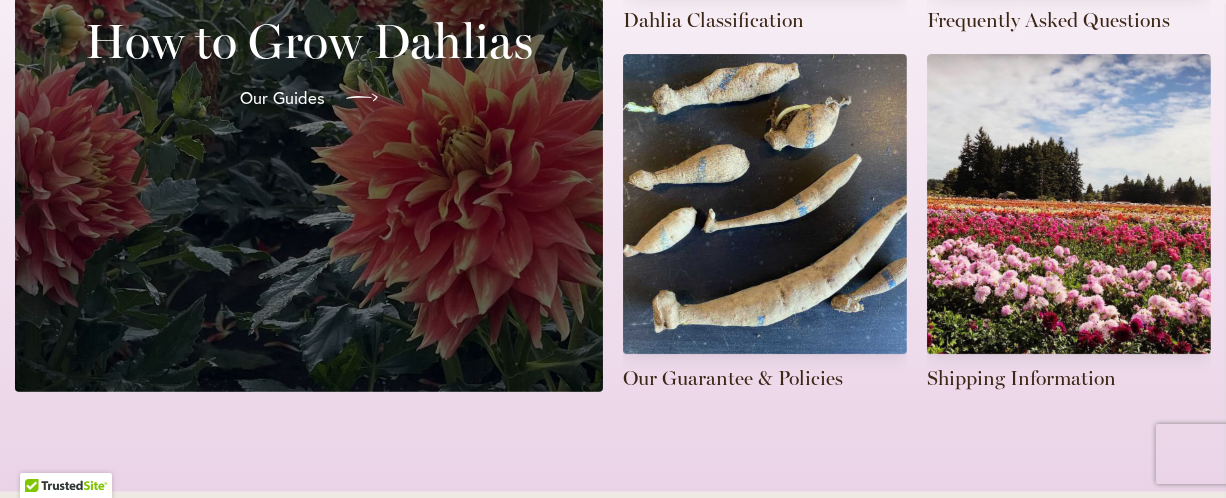 click on "Our Guides" at bounding box center (283, 98) 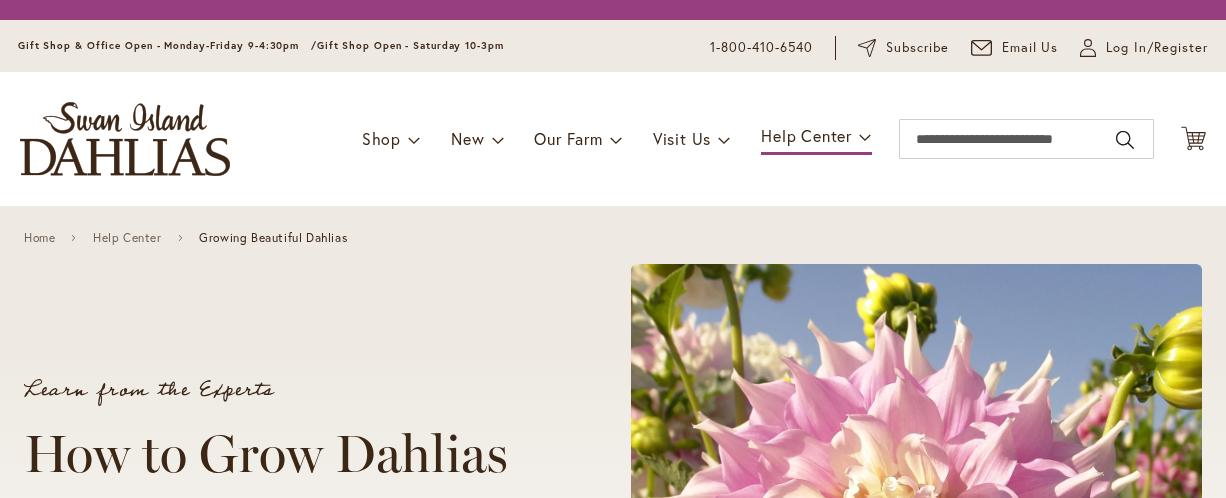 scroll, scrollTop: 0, scrollLeft: 0, axis: both 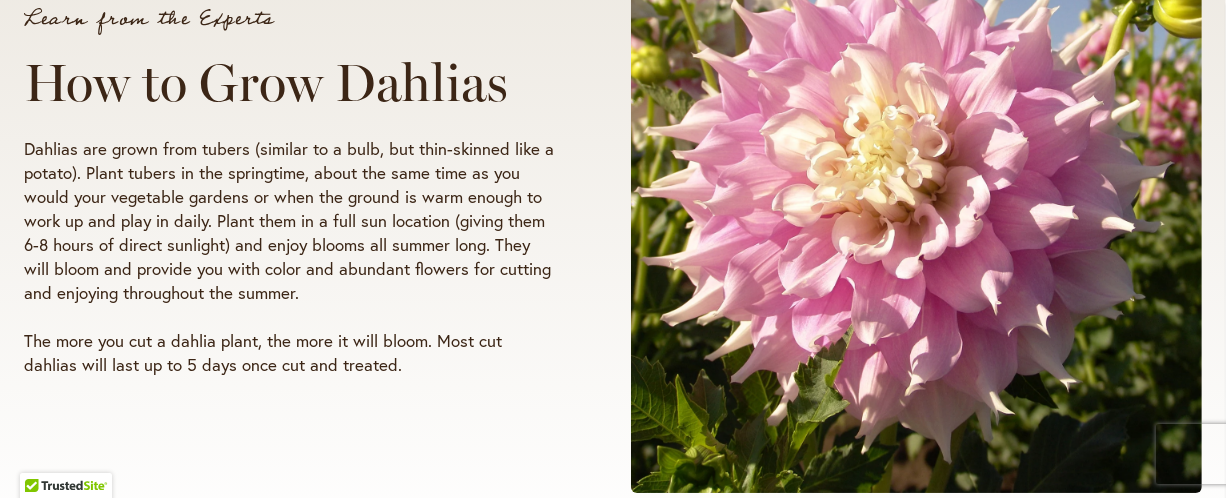 type on "**********" 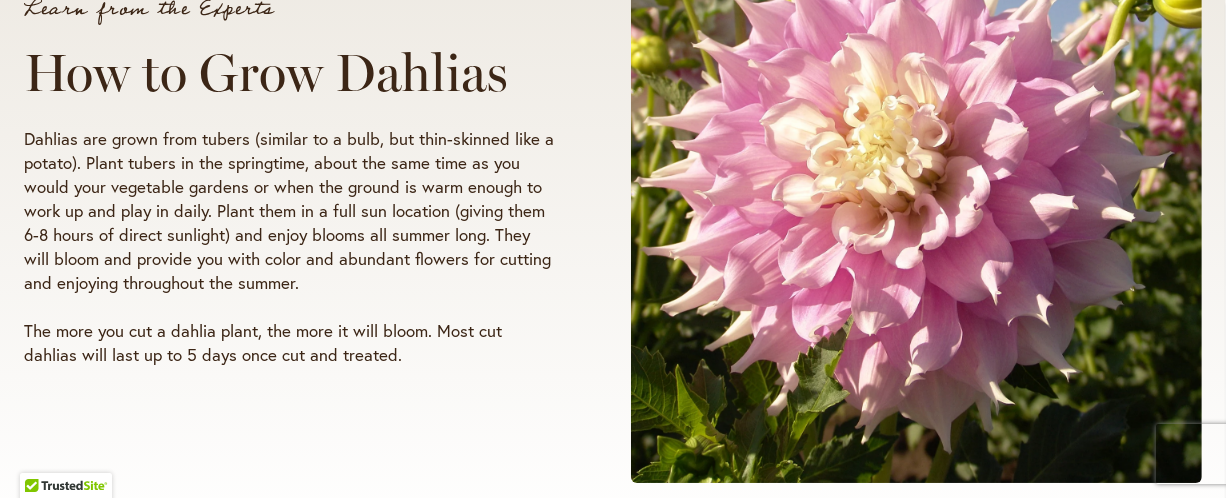 scroll, scrollTop: 438, scrollLeft: 0, axis: vertical 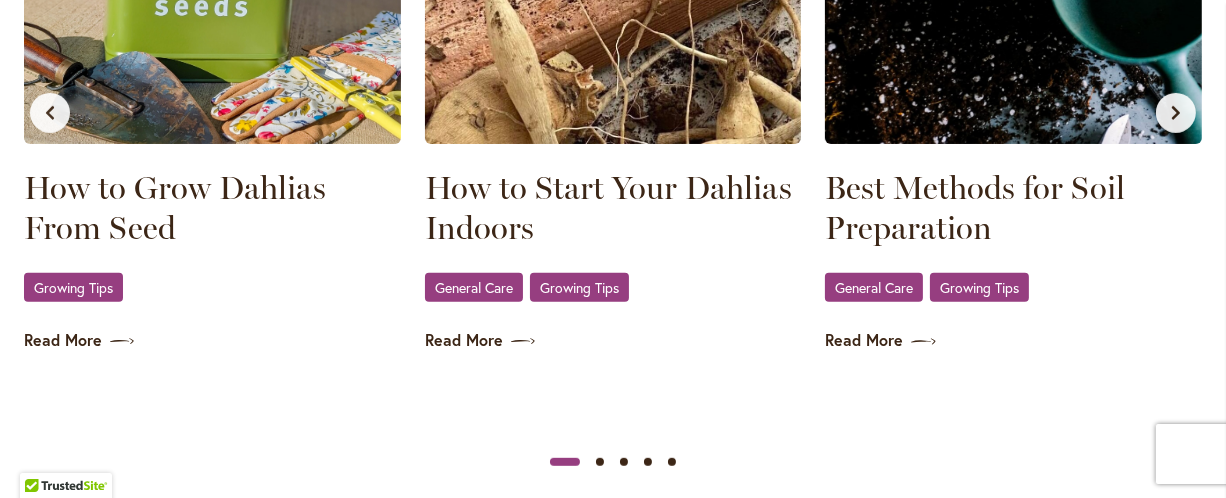 drag, startPoint x: 1216, startPoint y: 84, endPoint x: 773, endPoint y: 296, distance: 491.11404 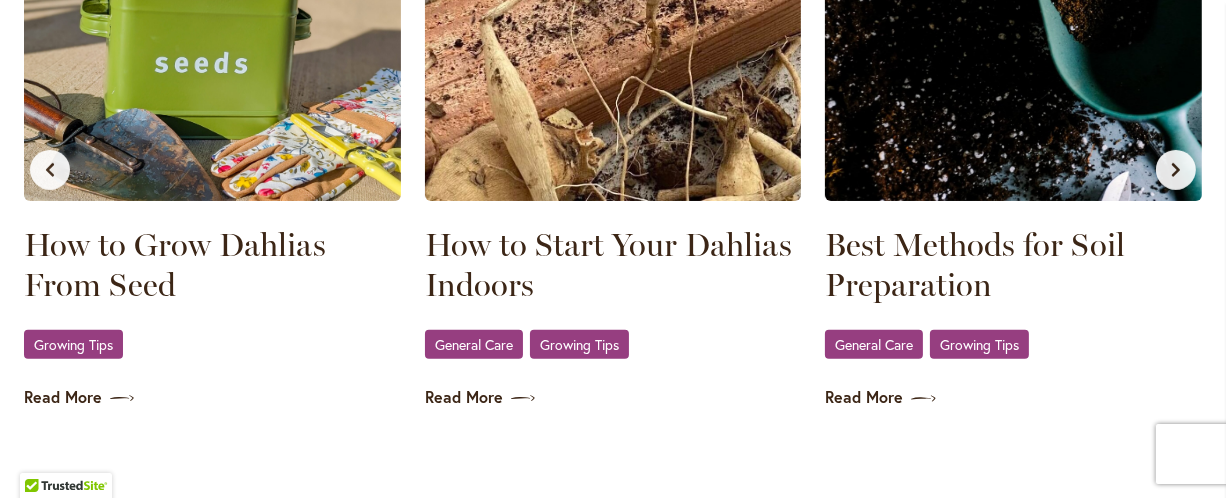 scroll, scrollTop: 1407, scrollLeft: 0, axis: vertical 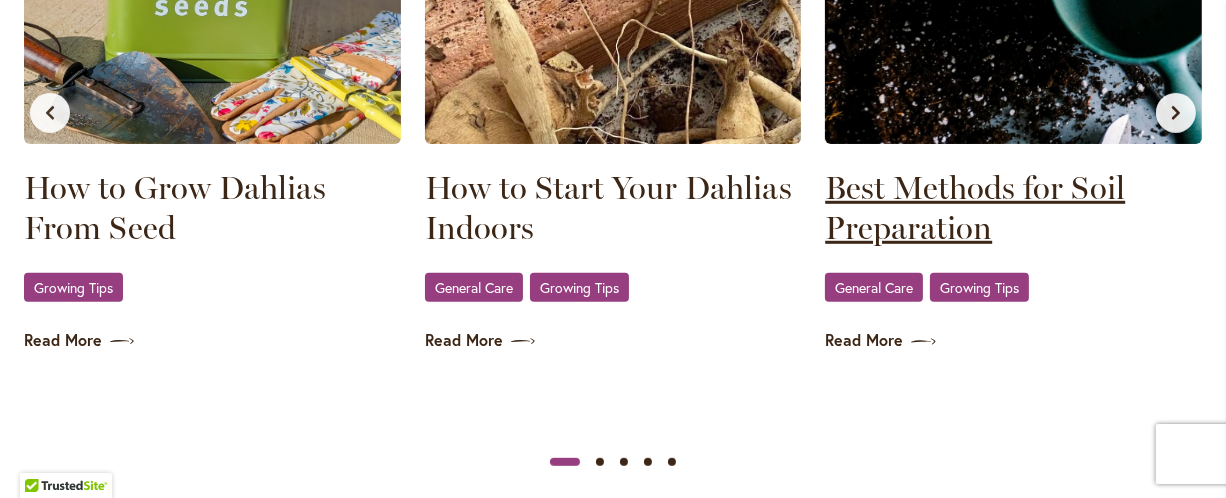 click on "Best Methods for Soil Preparation" at bounding box center [1013, 208] 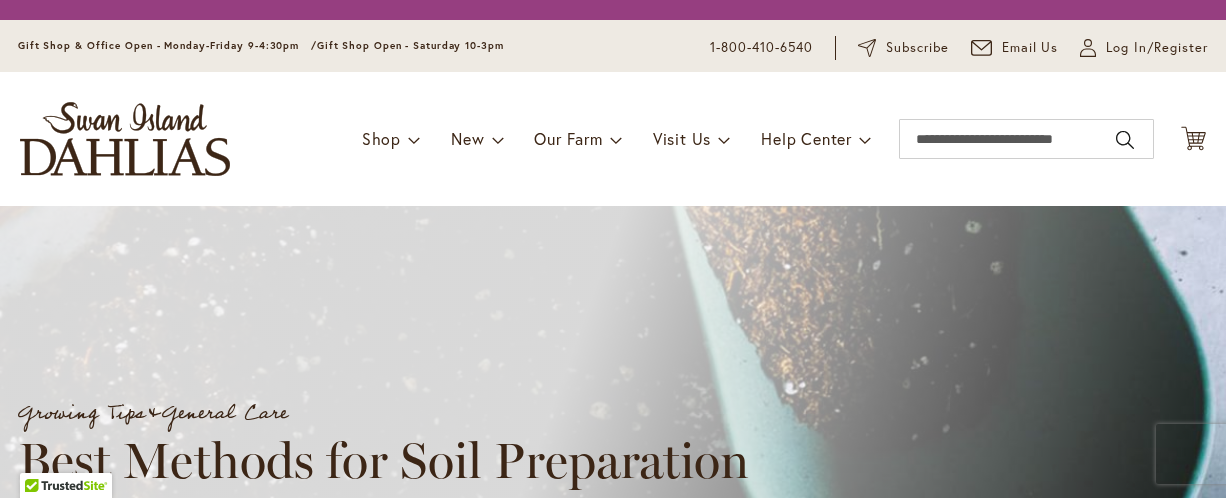 scroll, scrollTop: 0, scrollLeft: 0, axis: both 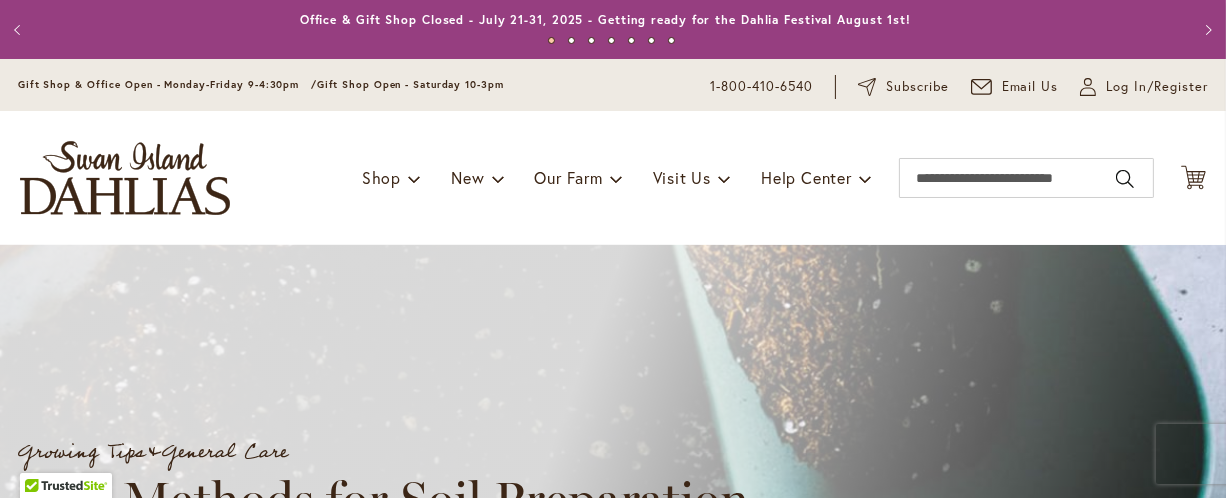 type on "**********" 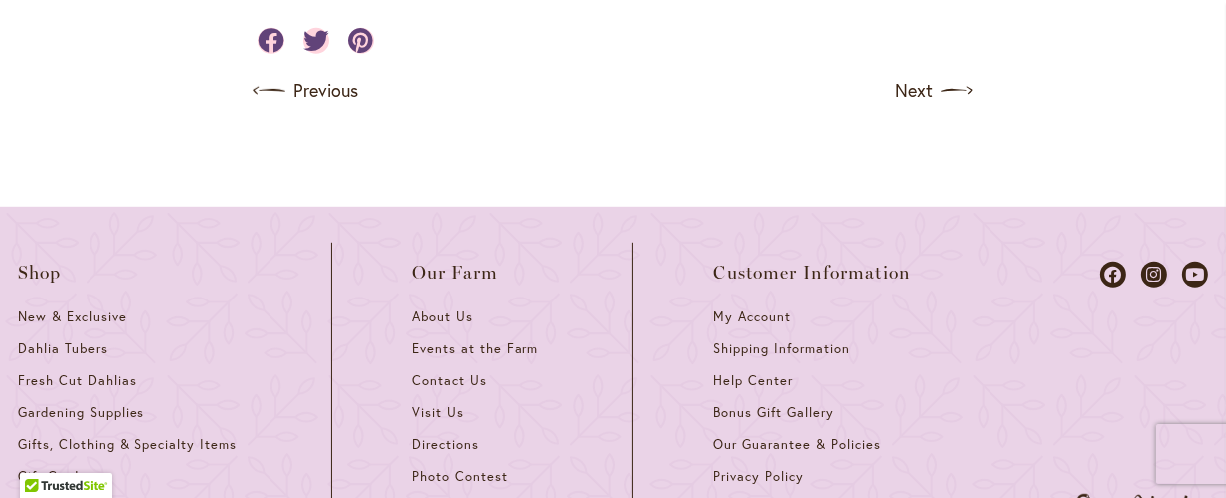 scroll, scrollTop: 1253, scrollLeft: 0, axis: vertical 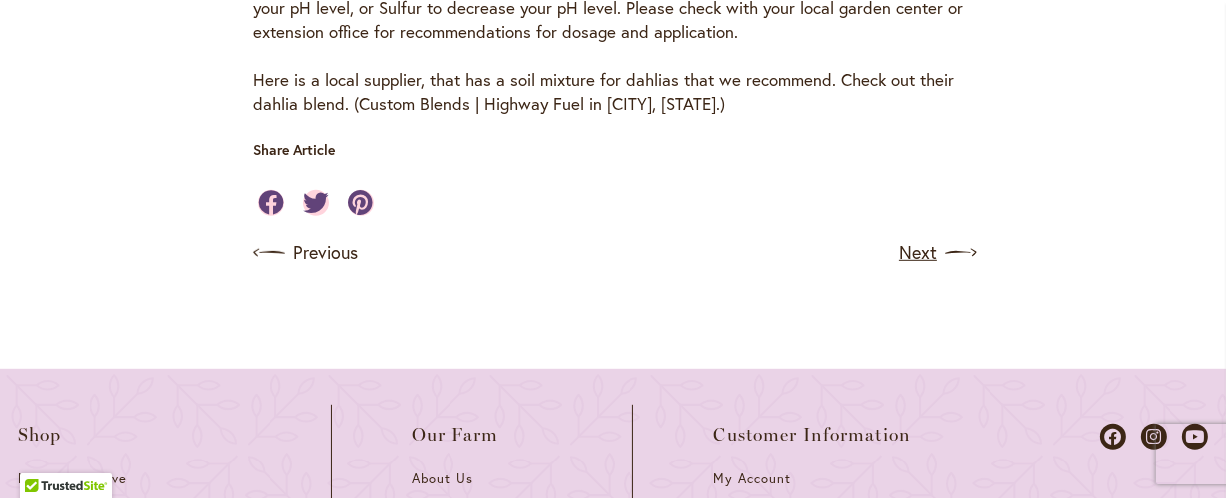 click on "Next" at bounding box center (936, 253) 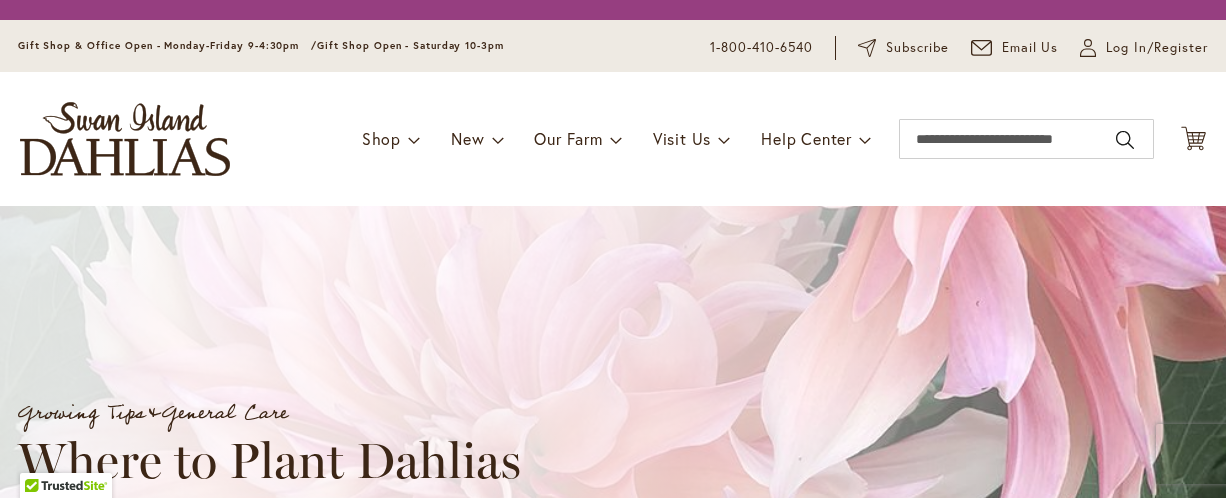 scroll, scrollTop: 0, scrollLeft: 0, axis: both 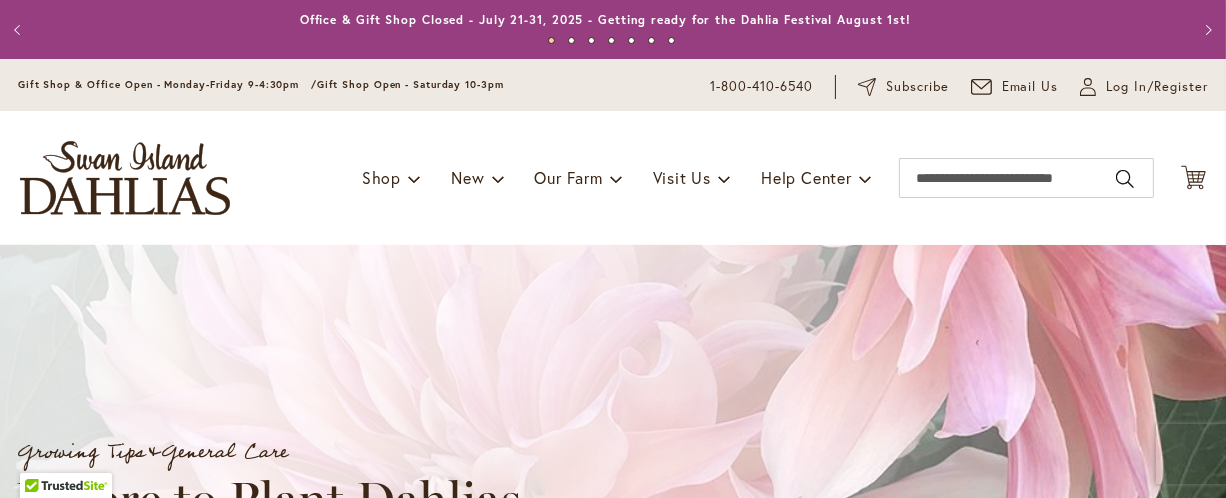type on "**********" 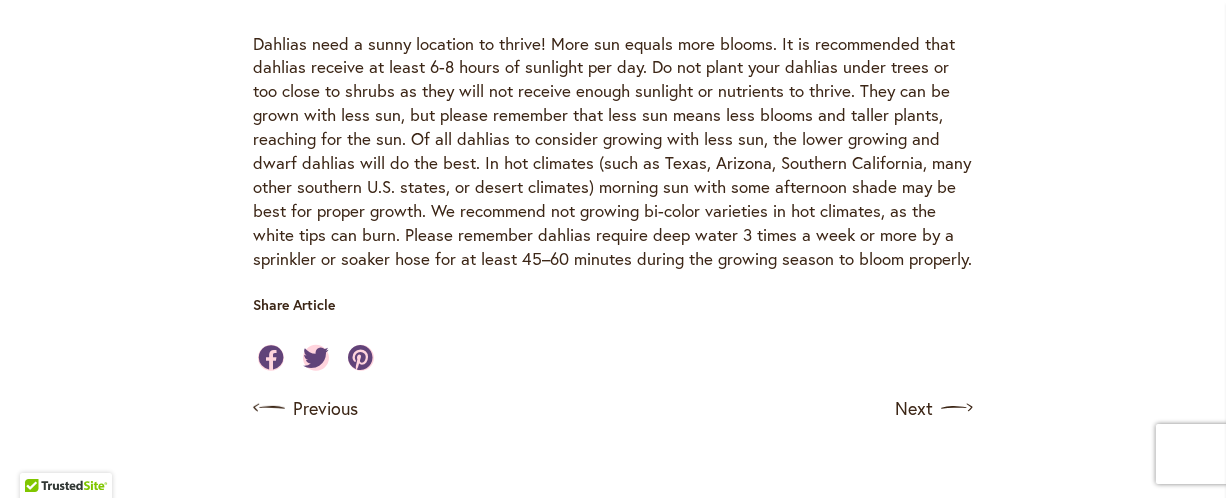 scroll, scrollTop: 788, scrollLeft: 0, axis: vertical 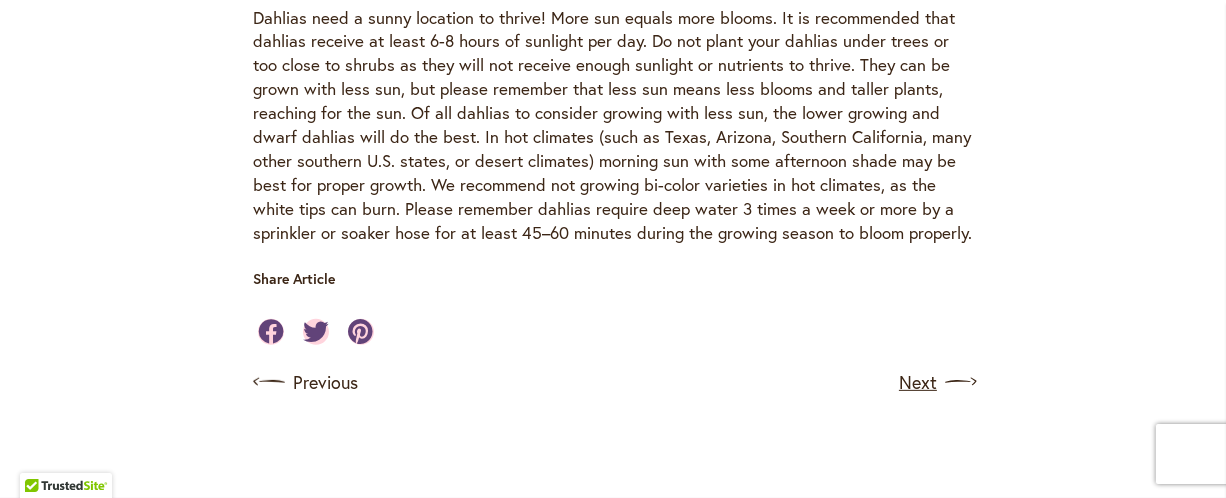 click on "Next" at bounding box center [936, 382] 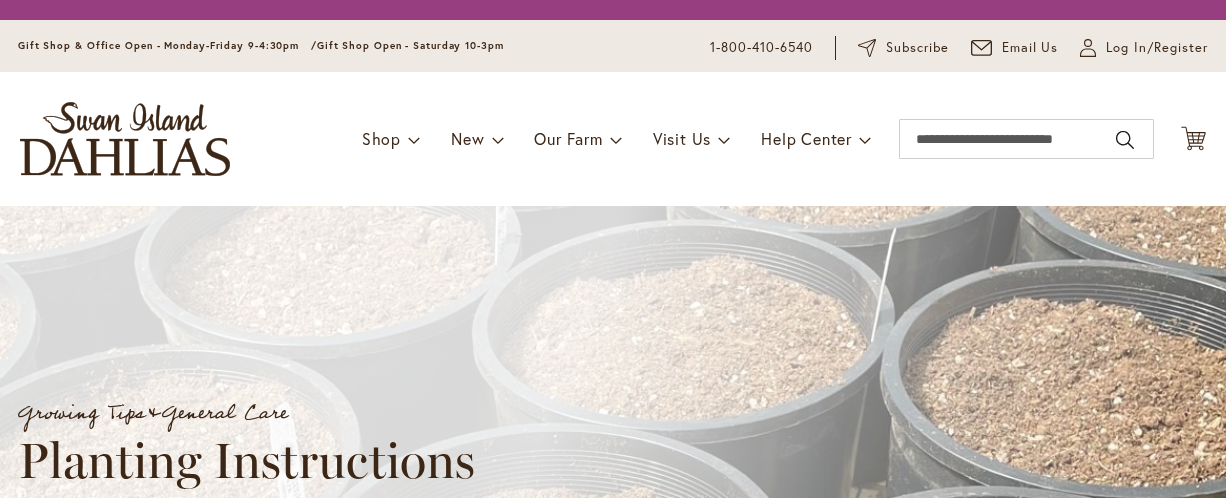 scroll, scrollTop: 0, scrollLeft: 0, axis: both 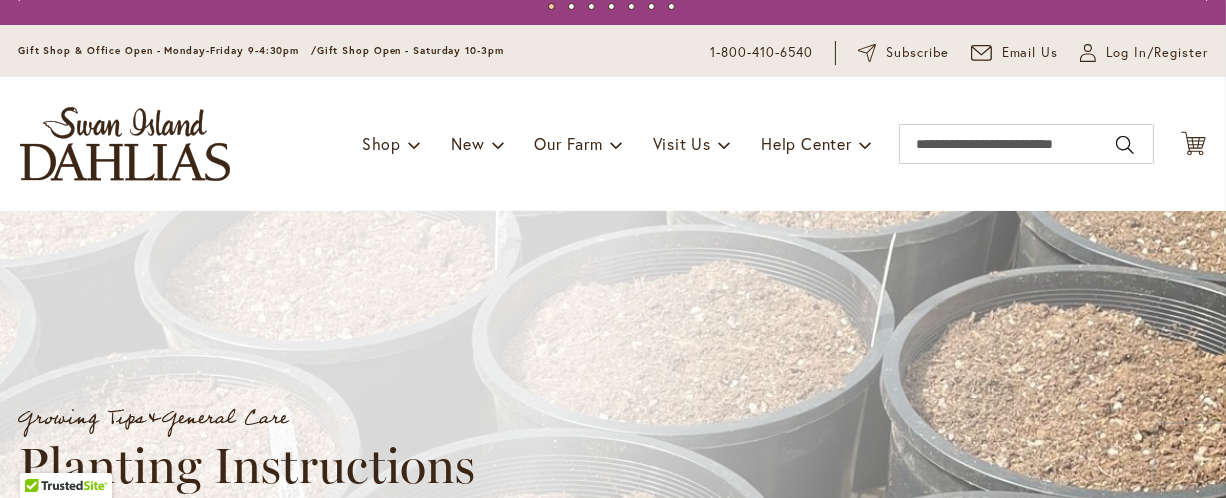 type on "**********" 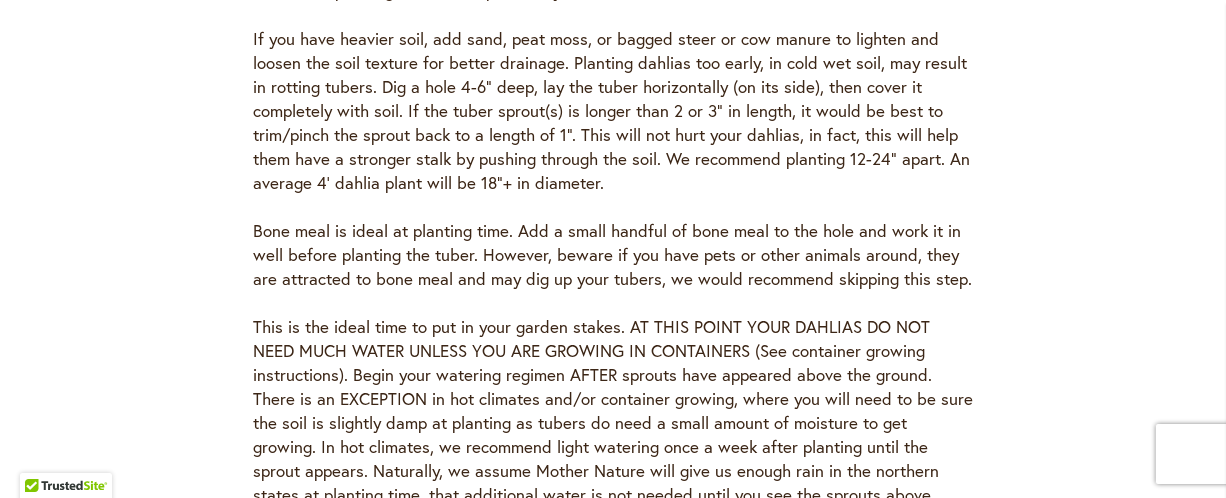 scroll, scrollTop: 1123, scrollLeft: 0, axis: vertical 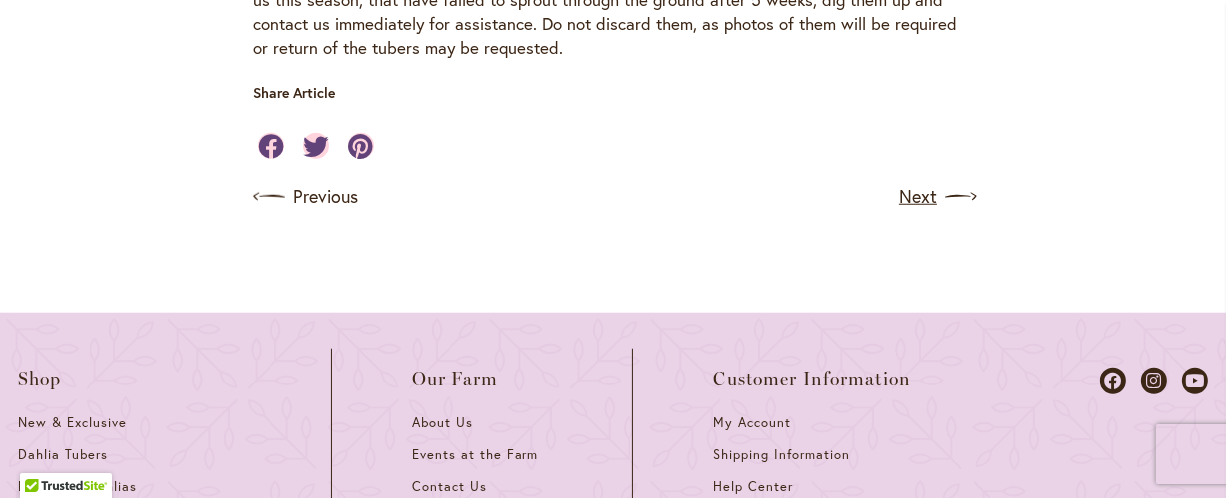 click on "Next" at bounding box center [936, 197] 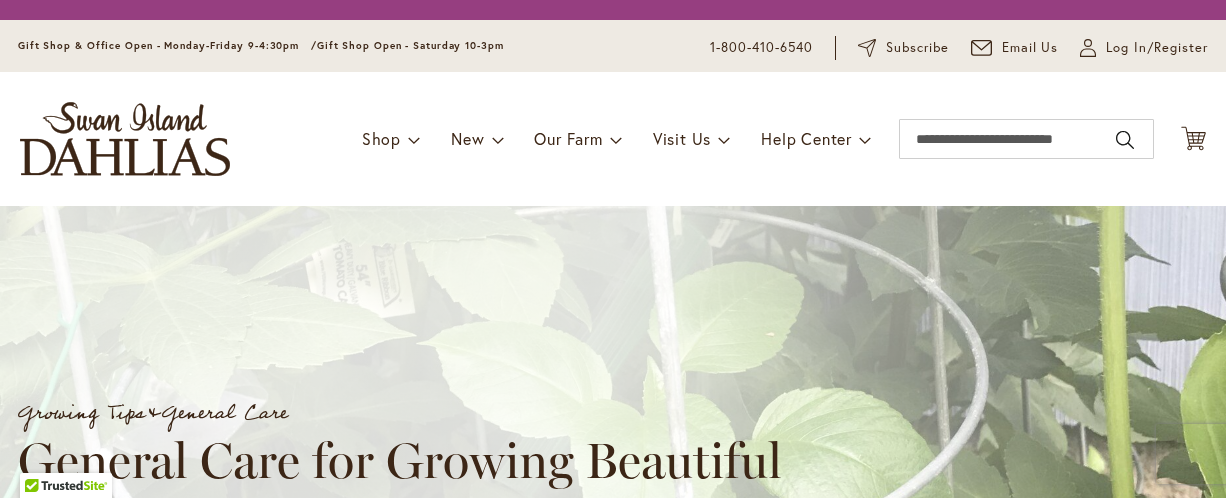 scroll, scrollTop: 0, scrollLeft: 0, axis: both 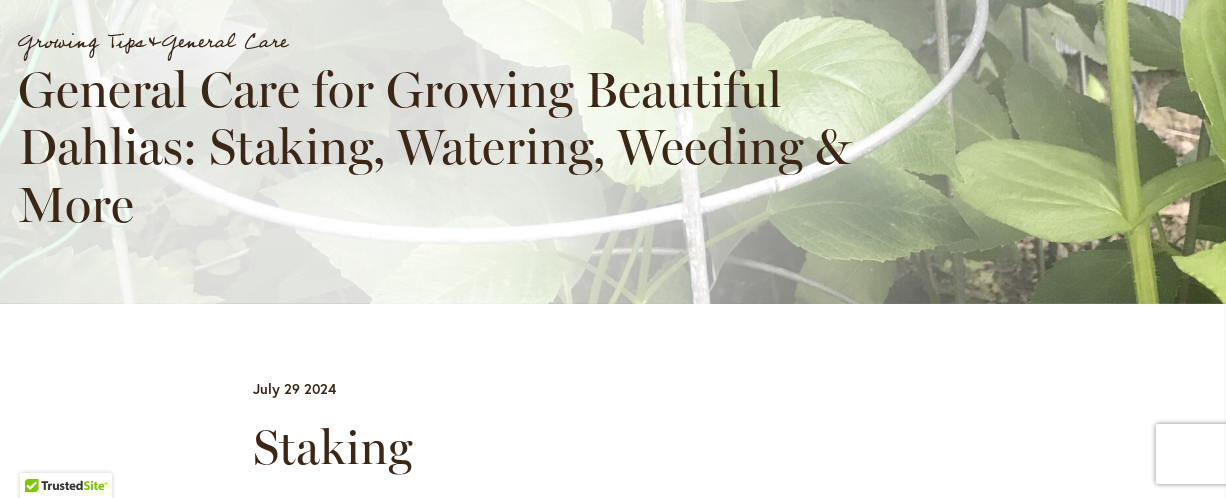 type on "**********" 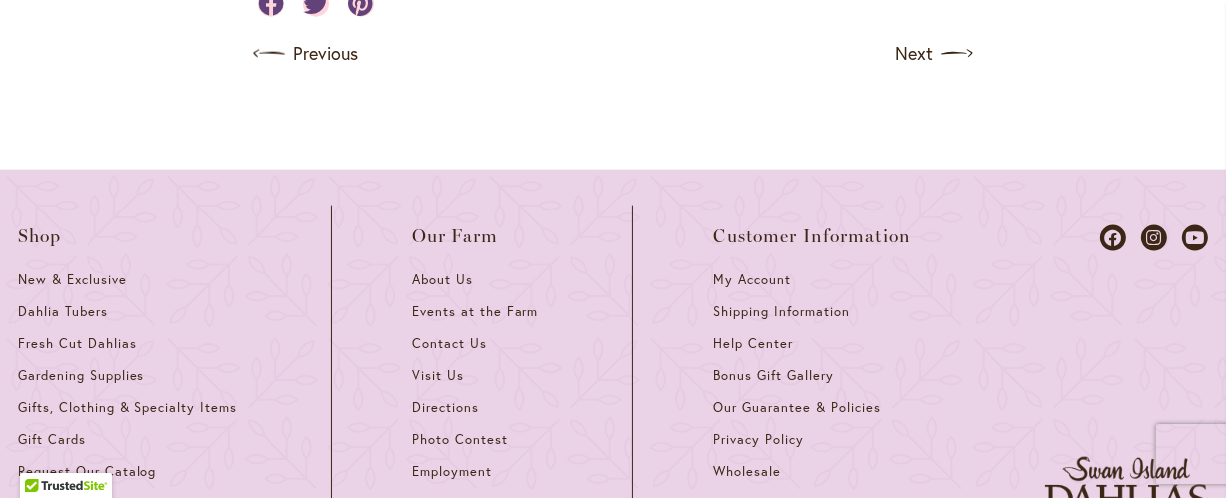 scroll, scrollTop: 2795, scrollLeft: 0, axis: vertical 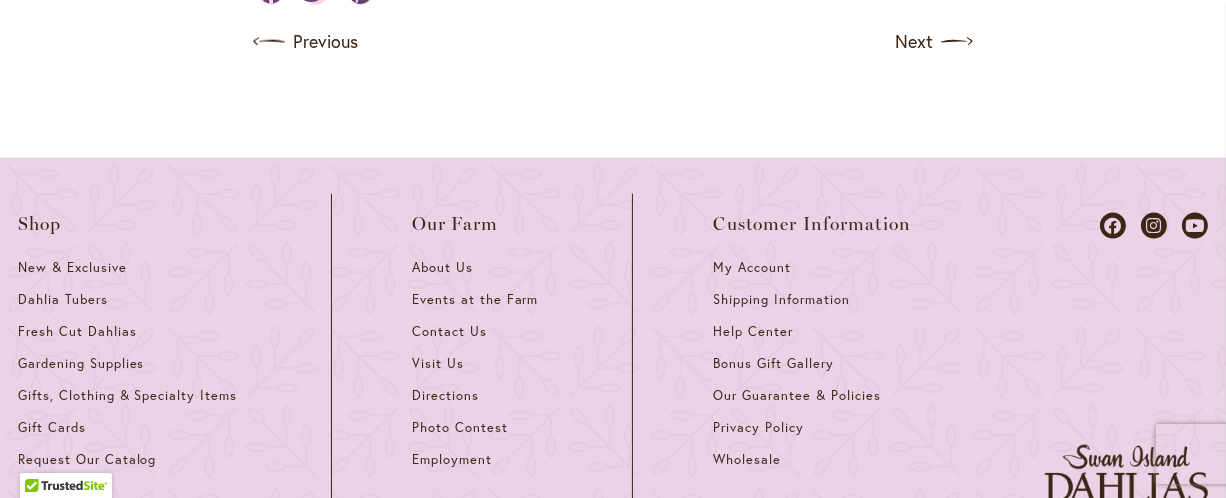 drag, startPoint x: 966, startPoint y: 257, endPoint x: 1049, endPoint y: 145, distance: 139.4023 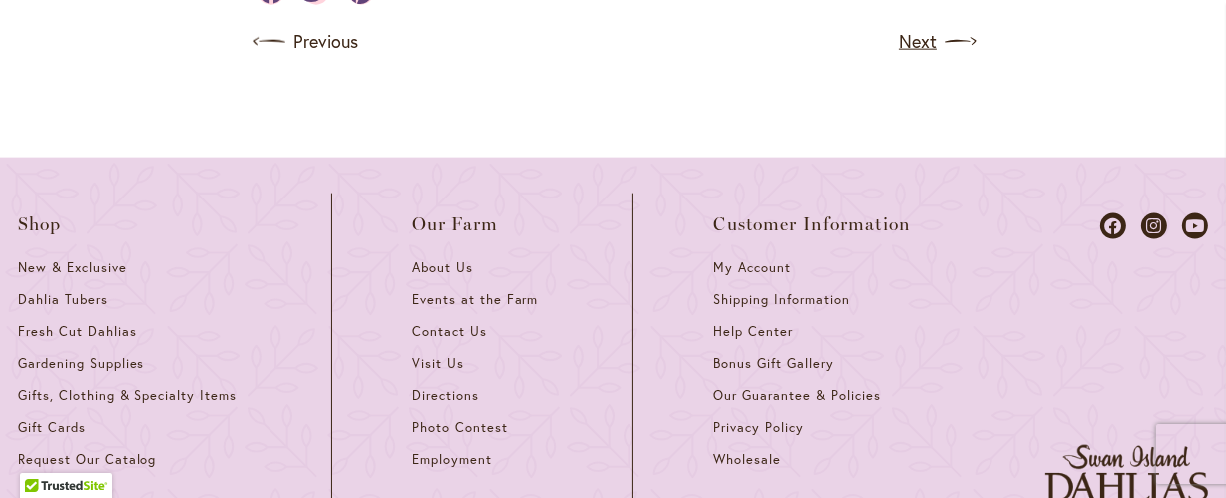 click on "Next" at bounding box center [936, 42] 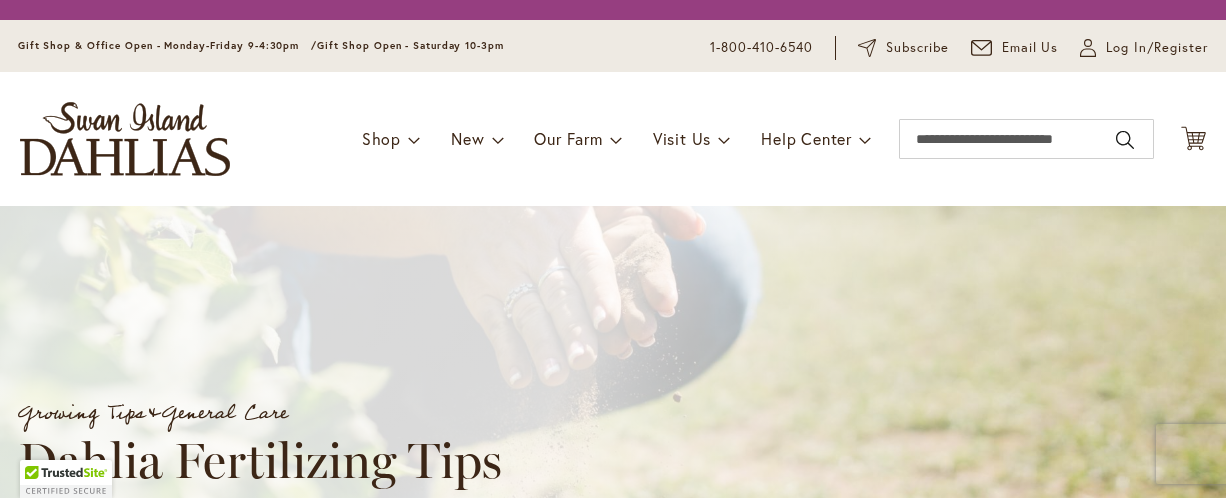 scroll, scrollTop: 0, scrollLeft: 0, axis: both 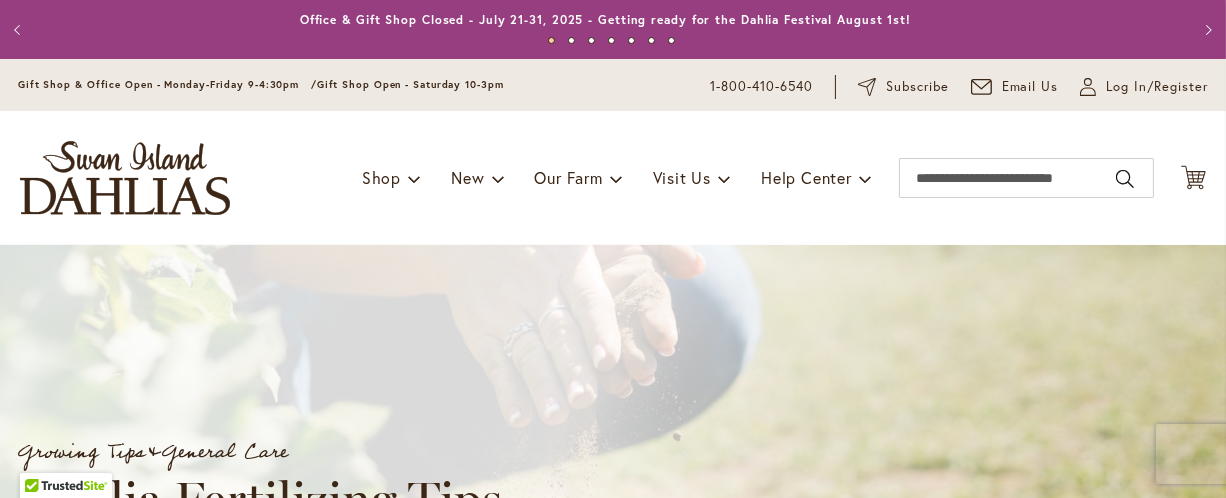 type on "**********" 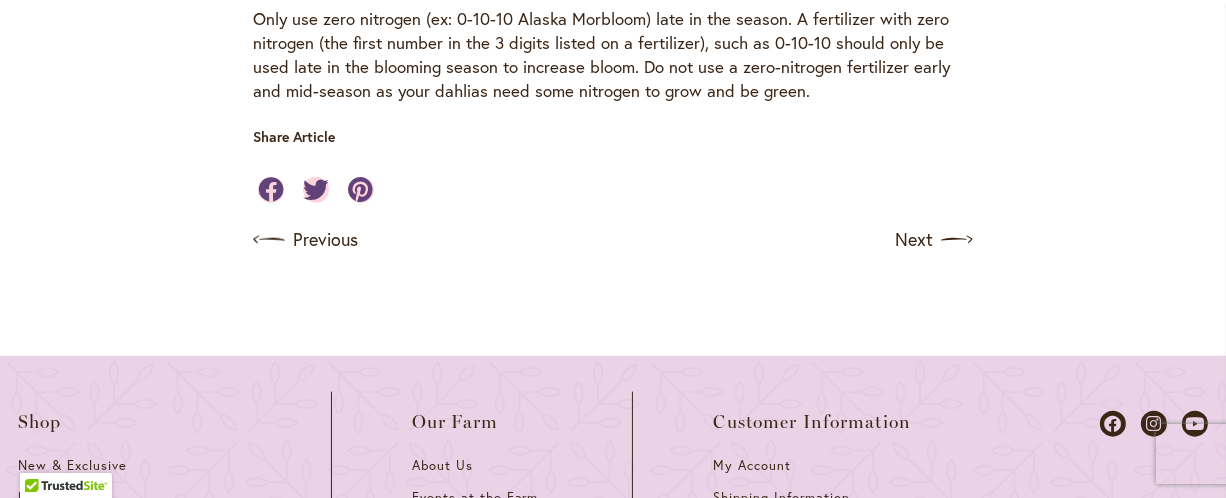 scroll, scrollTop: 2152, scrollLeft: 0, axis: vertical 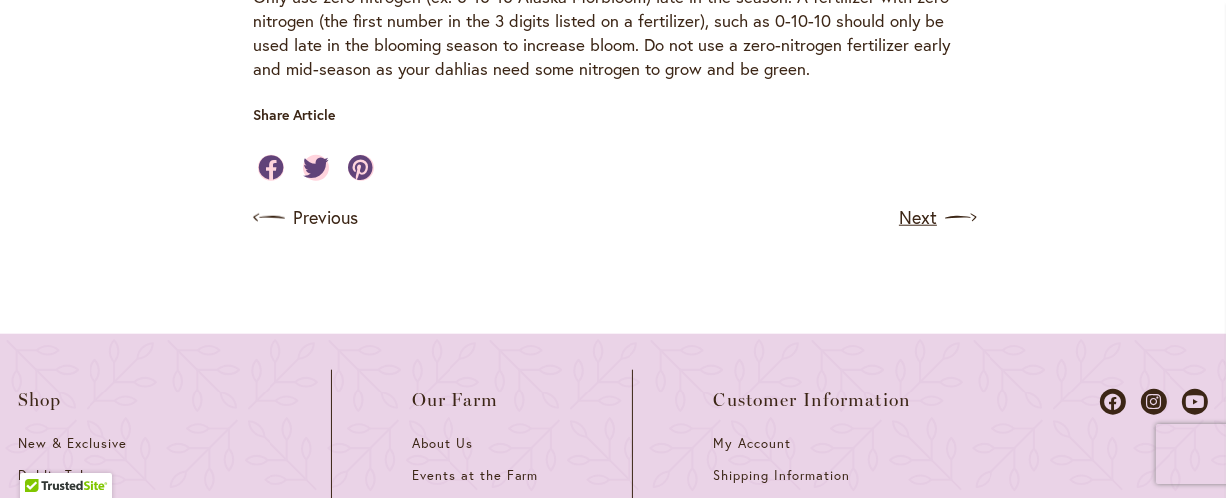 click on "Next" at bounding box center (936, 218) 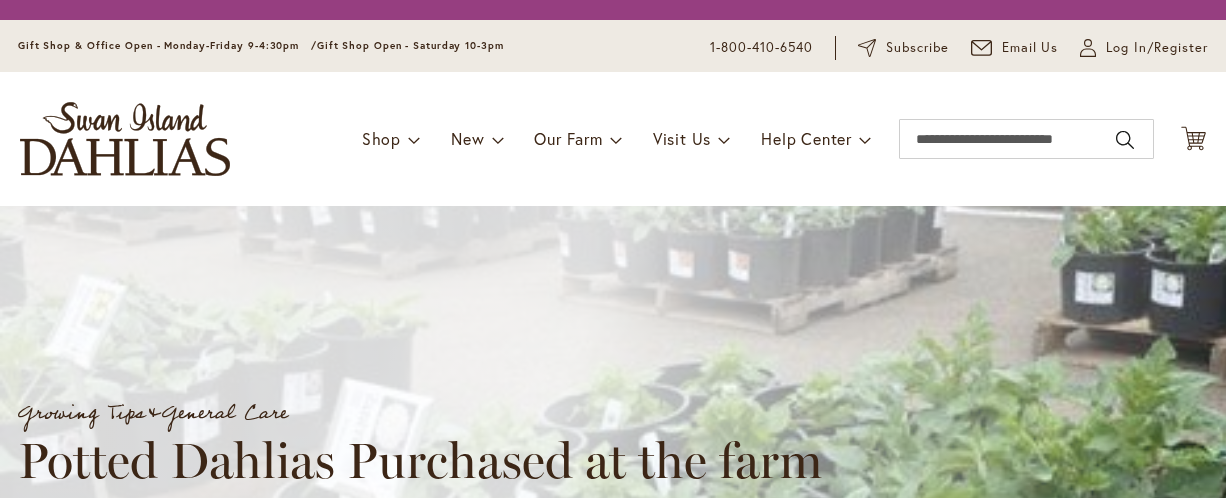 scroll, scrollTop: 0, scrollLeft: 0, axis: both 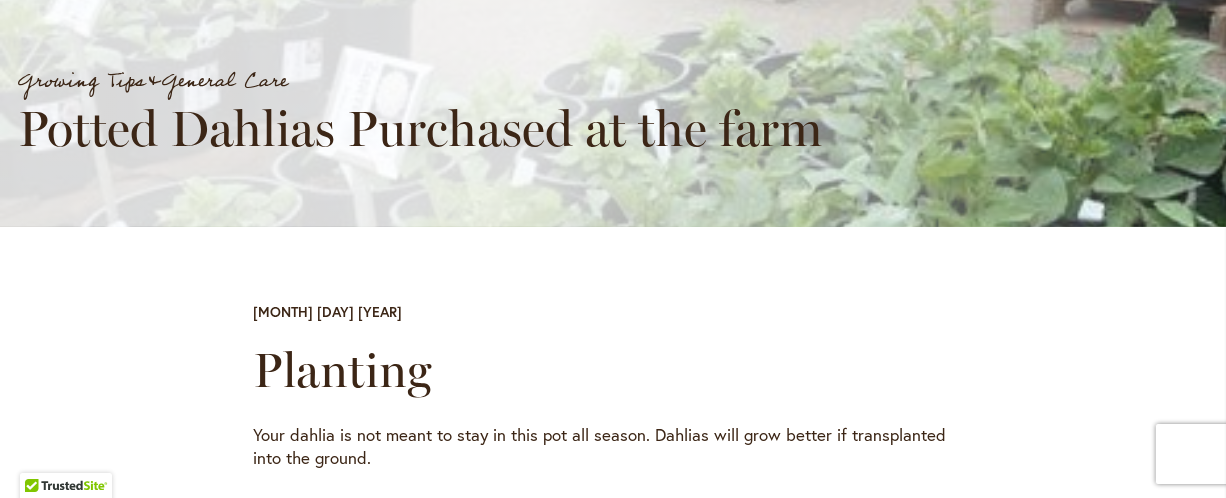 type on "**********" 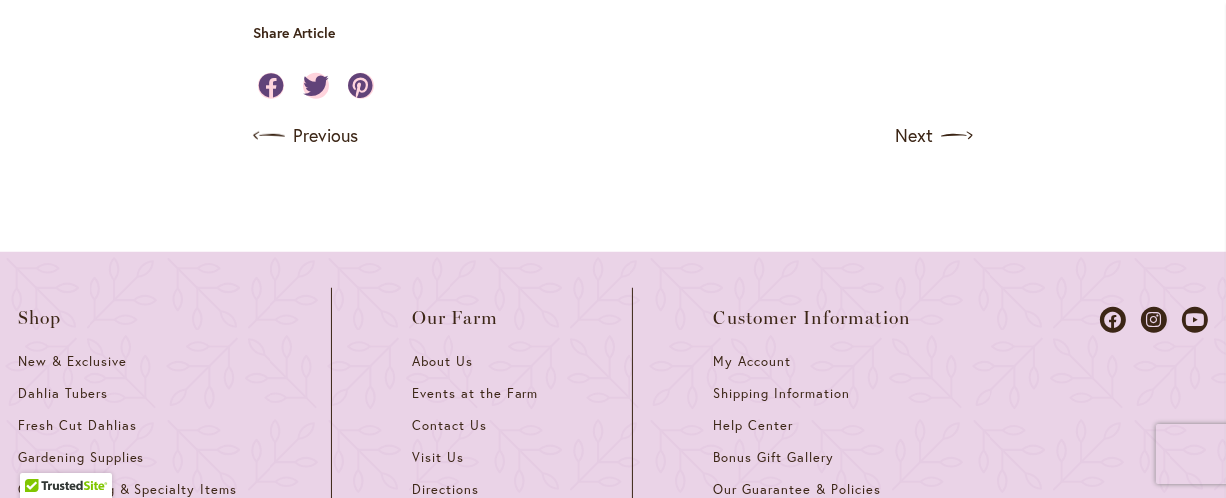 scroll, scrollTop: 1775, scrollLeft: 0, axis: vertical 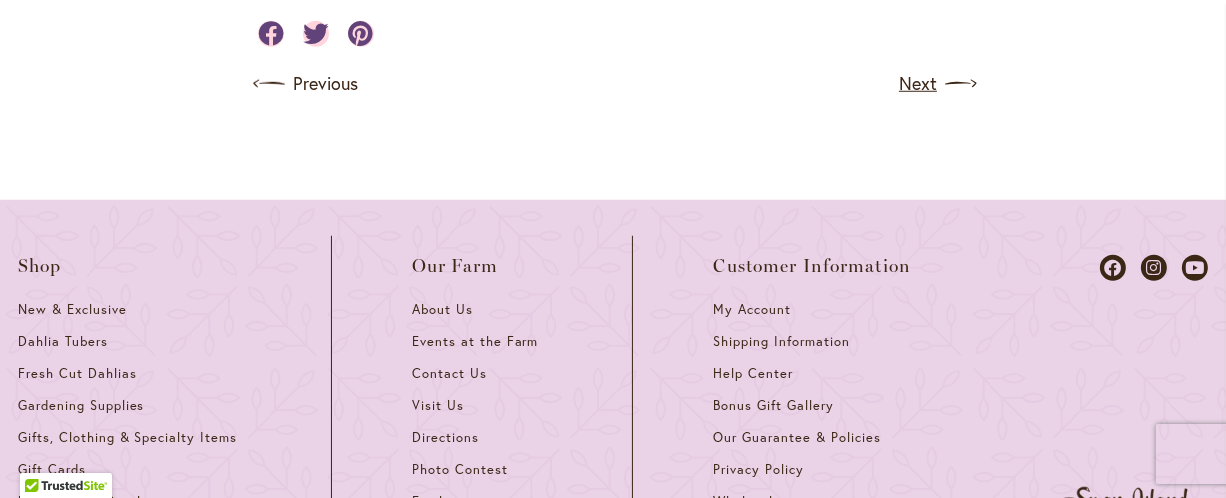 drag, startPoint x: 1221, startPoint y: 329, endPoint x: 902, endPoint y: 268, distance: 324.77994 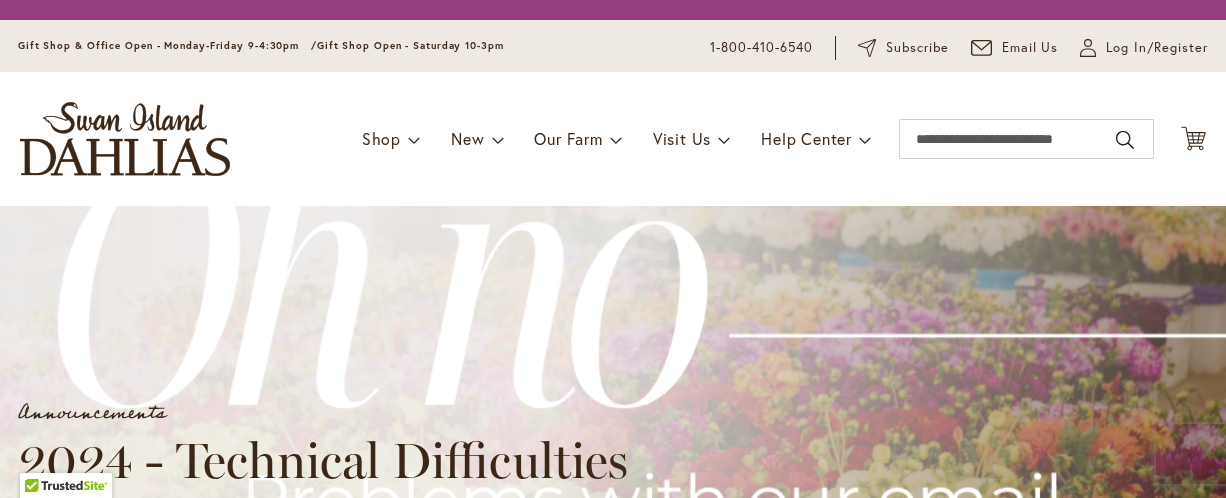 scroll, scrollTop: 0, scrollLeft: 0, axis: both 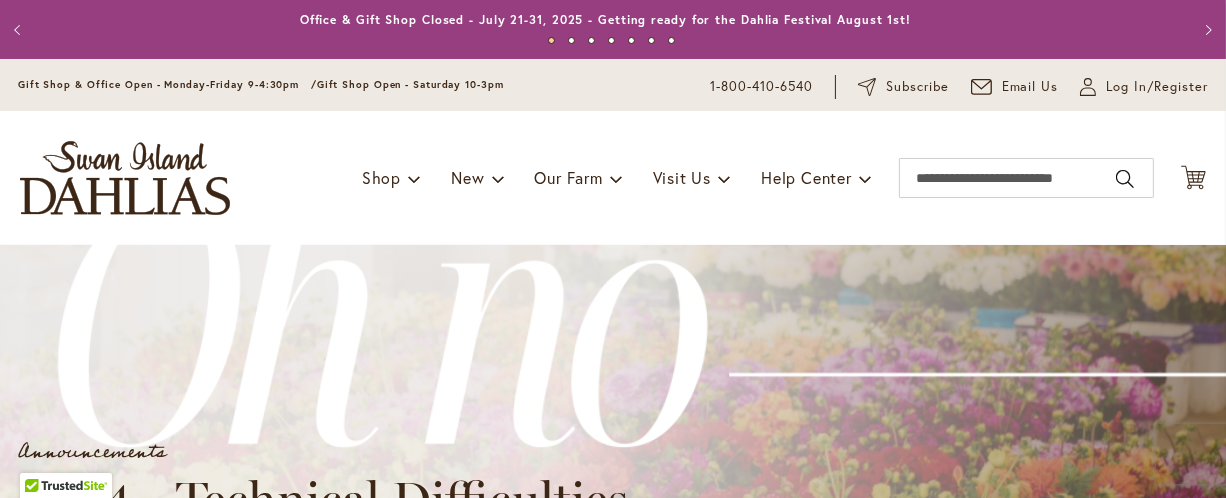 type on "**********" 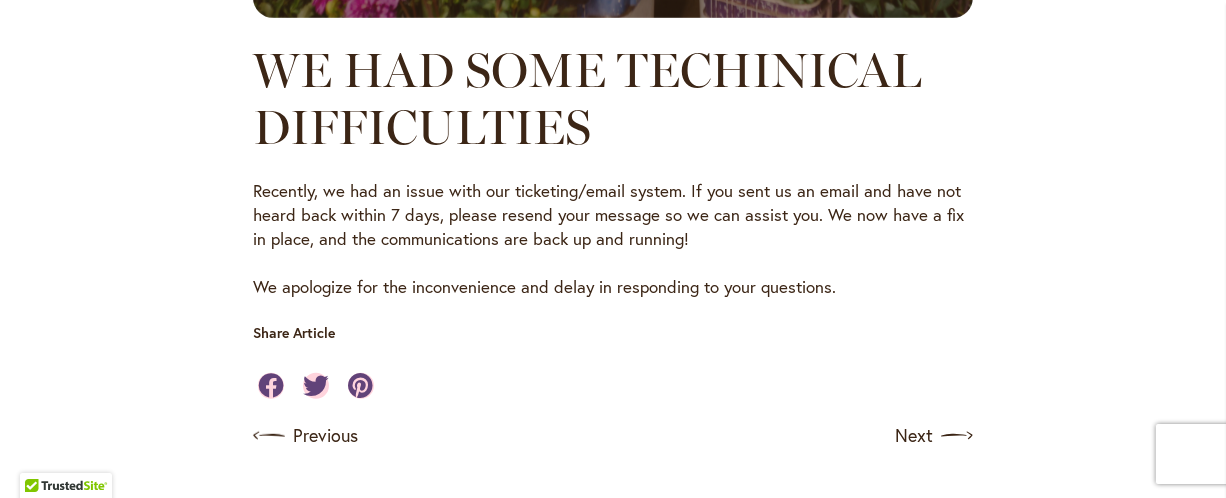 scroll, scrollTop: 1644, scrollLeft: 0, axis: vertical 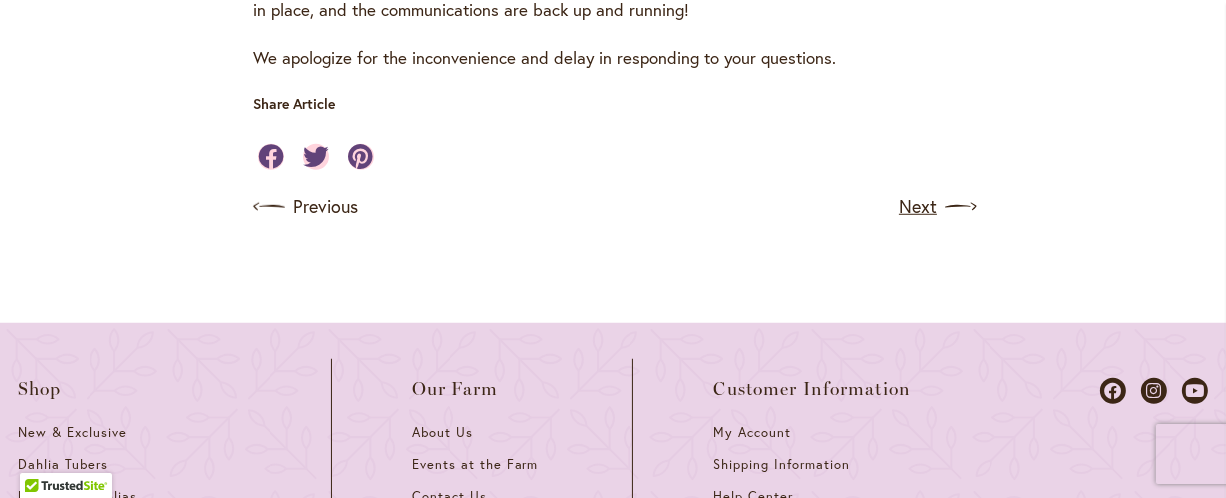 drag, startPoint x: 910, startPoint y: 319, endPoint x: 915, endPoint y: 334, distance: 15.811388 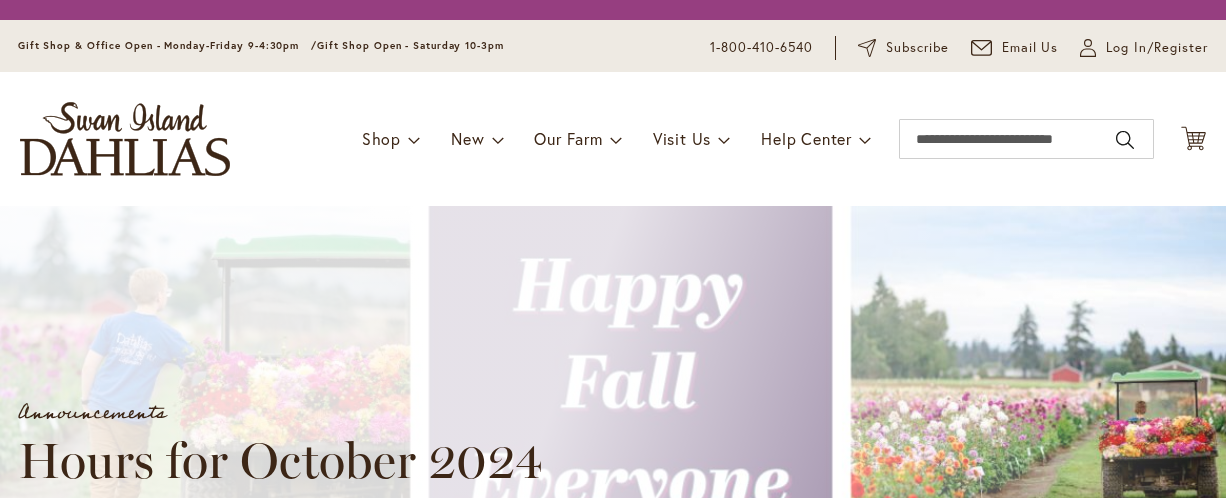 scroll, scrollTop: 0, scrollLeft: 0, axis: both 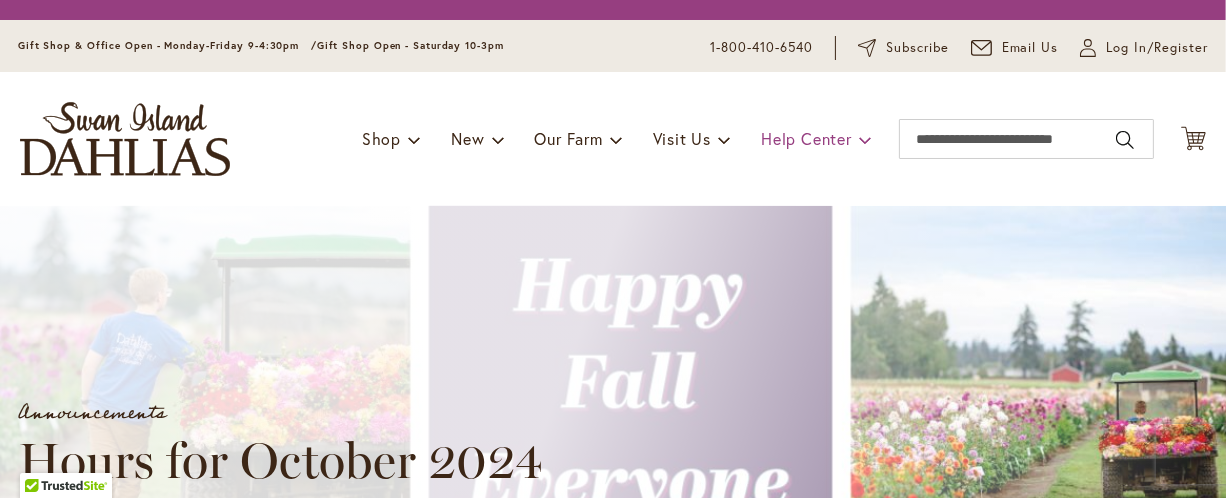 drag, startPoint x: 912, startPoint y: 324, endPoint x: 799, endPoint y: 195, distance: 171.49344 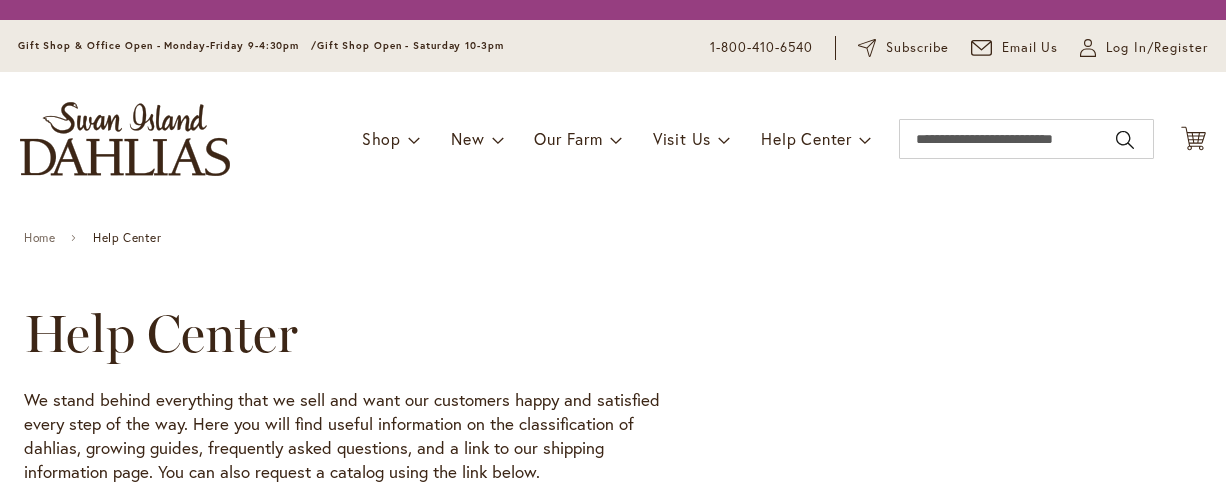 scroll, scrollTop: 0, scrollLeft: 0, axis: both 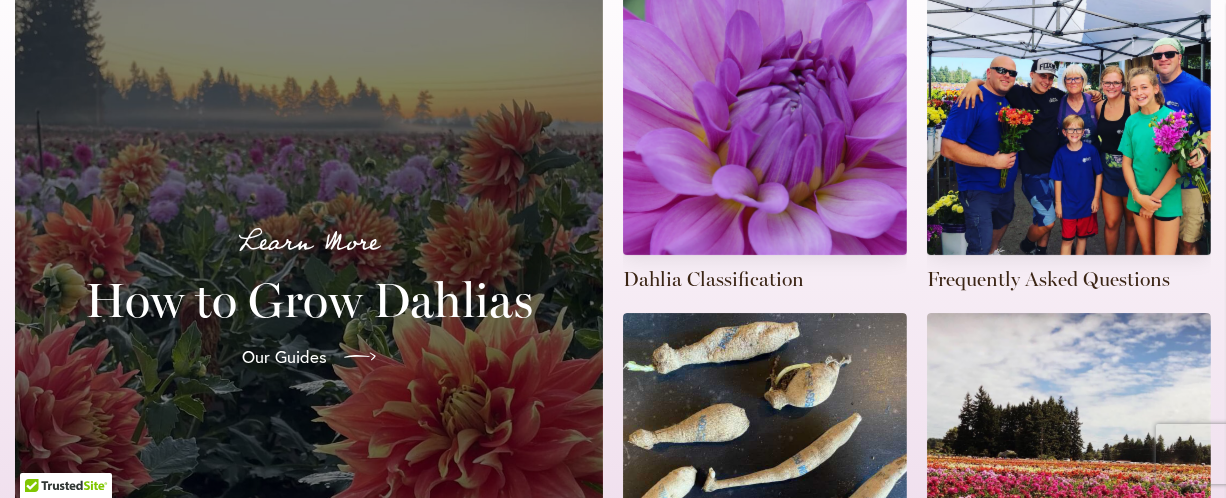 type on "**********" 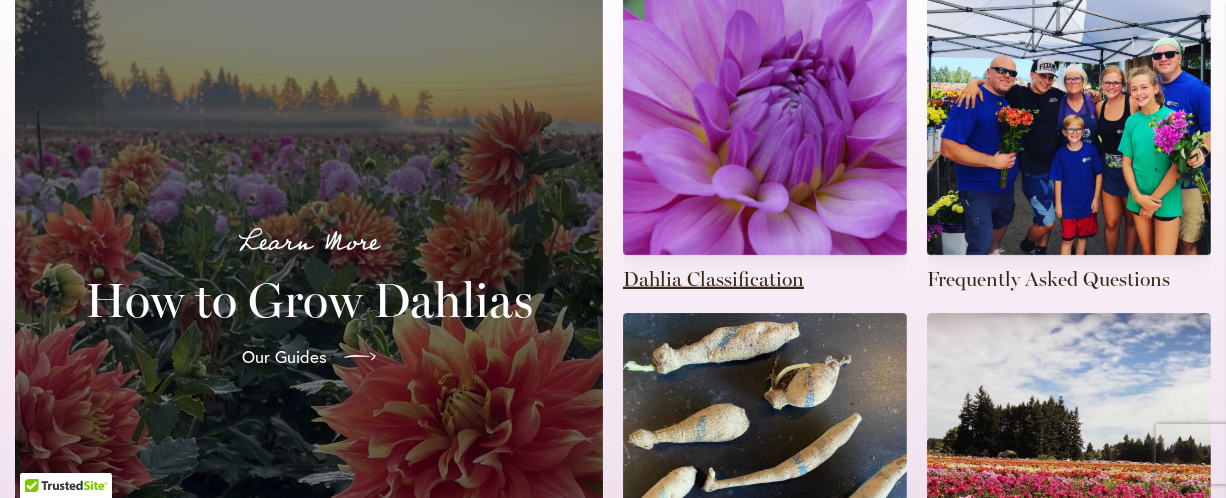 click at bounding box center (765, 124) 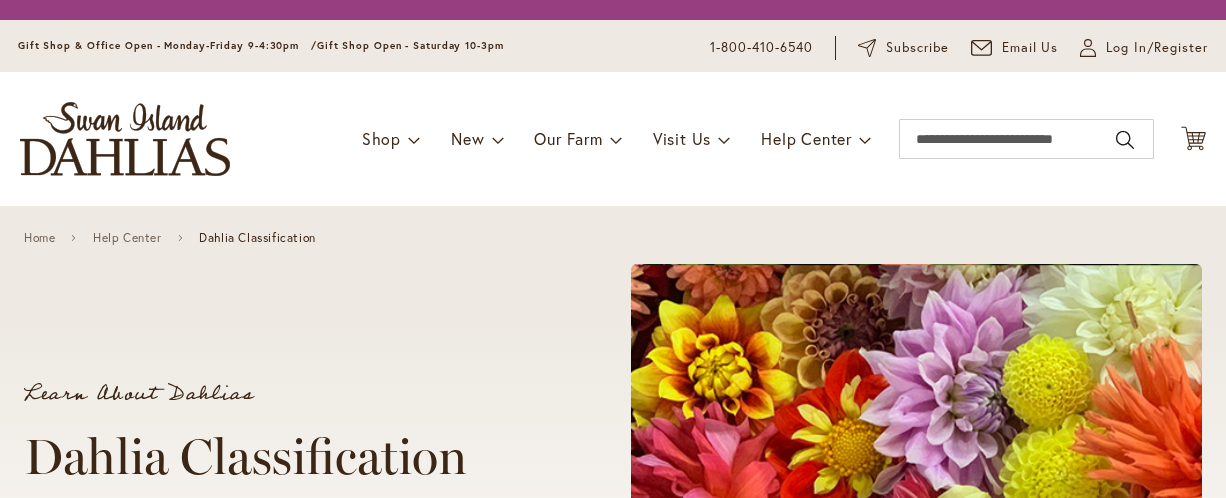 scroll, scrollTop: 0, scrollLeft: 0, axis: both 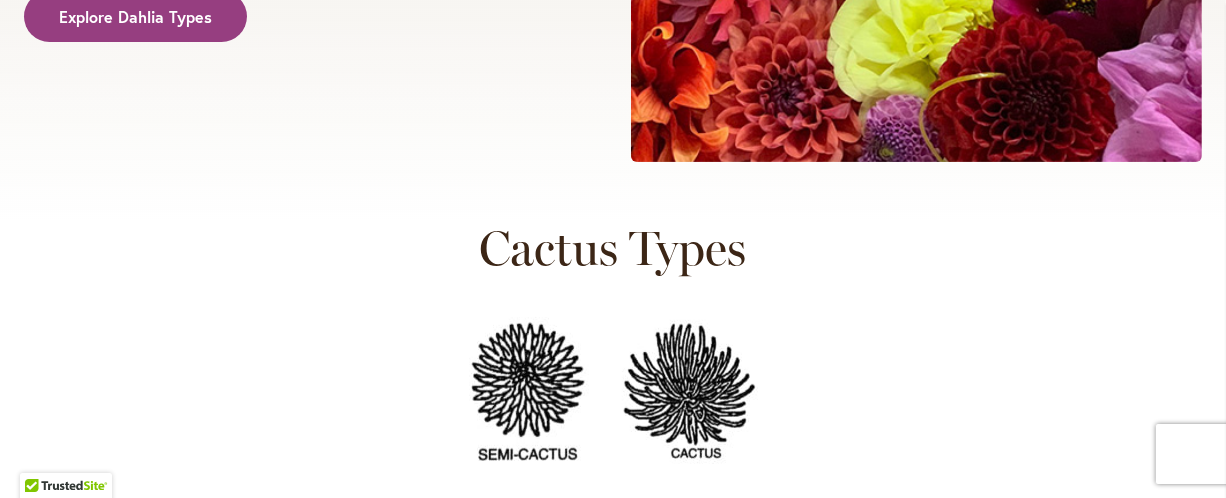 type on "**********" 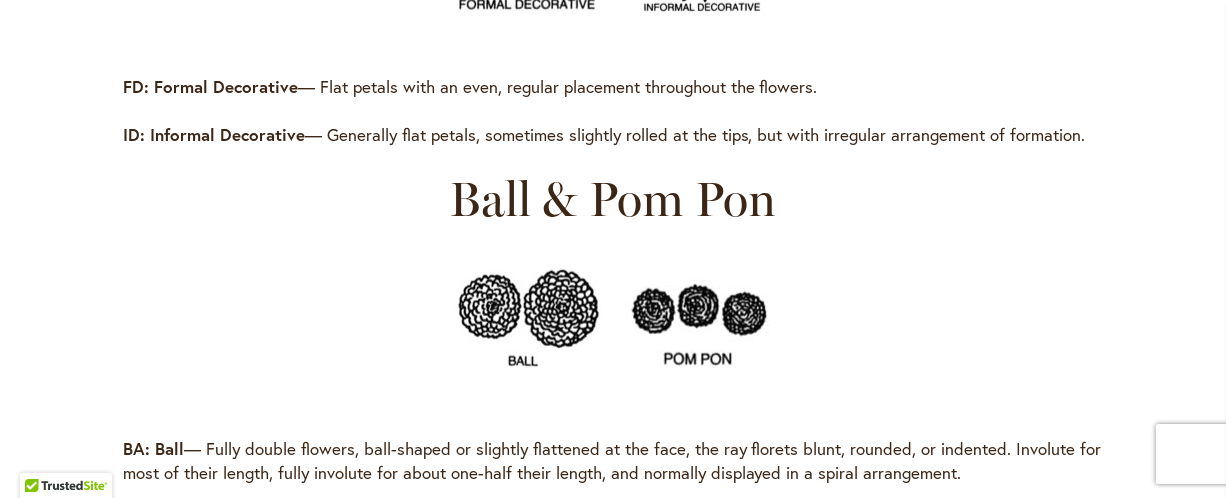 scroll, scrollTop: 1376, scrollLeft: 0, axis: vertical 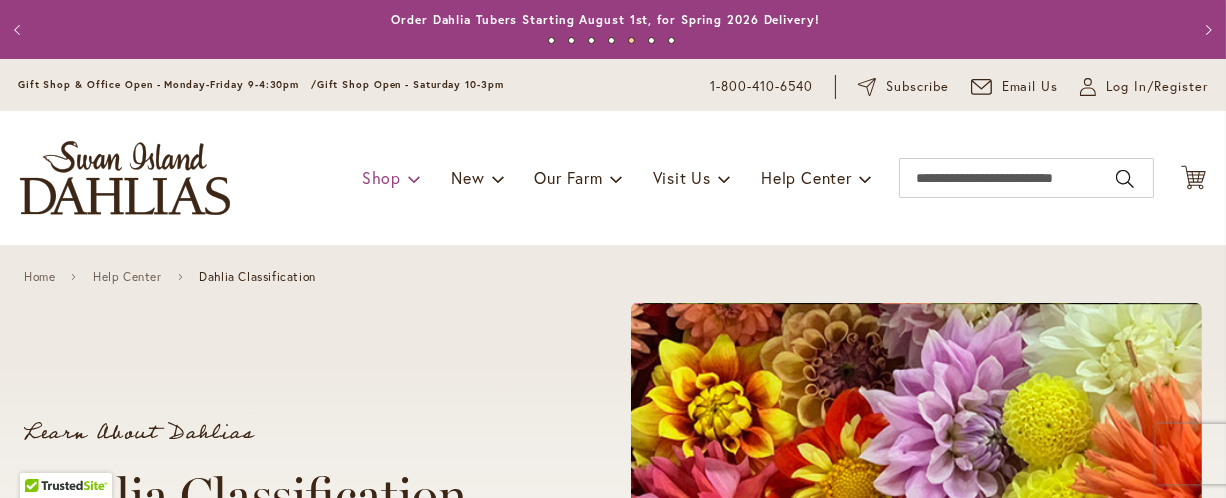 drag, startPoint x: 1184, startPoint y: 39, endPoint x: 372, endPoint y: 195, distance: 826.8494 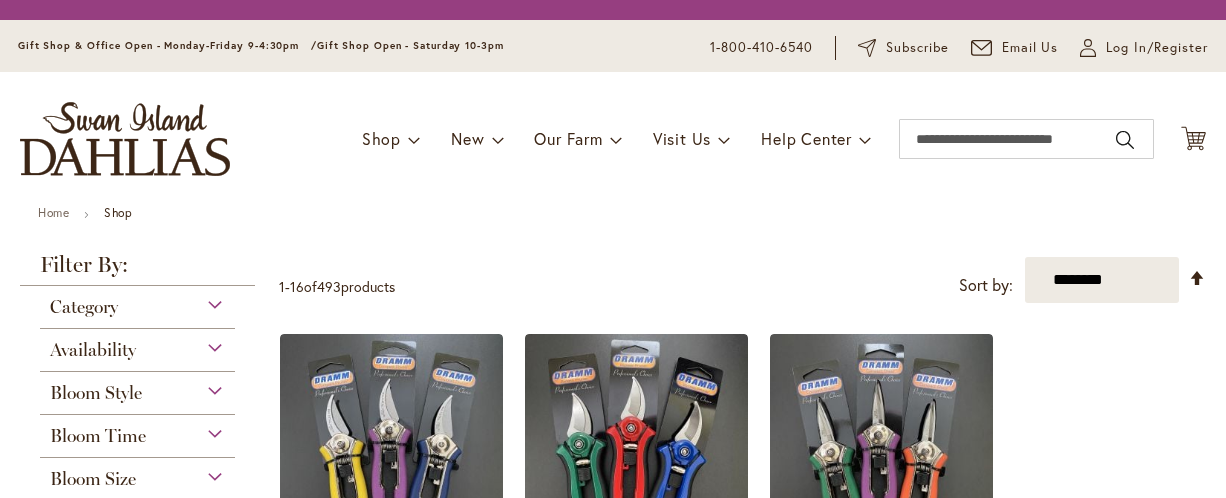 scroll, scrollTop: 0, scrollLeft: 0, axis: both 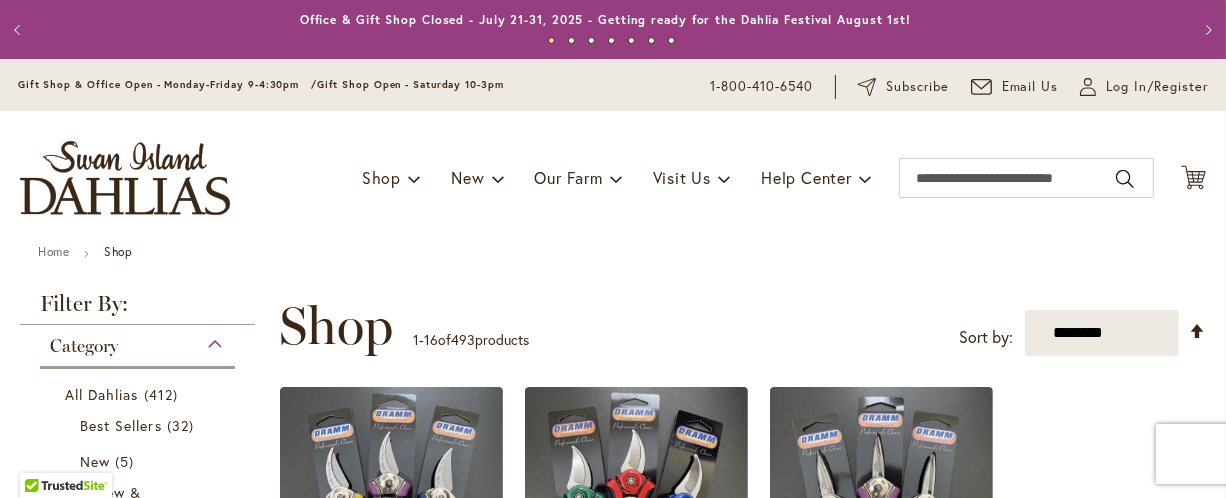 drag, startPoint x: 1229, startPoint y: -86, endPoint x: 1210, endPoint y: 40, distance: 127.424484 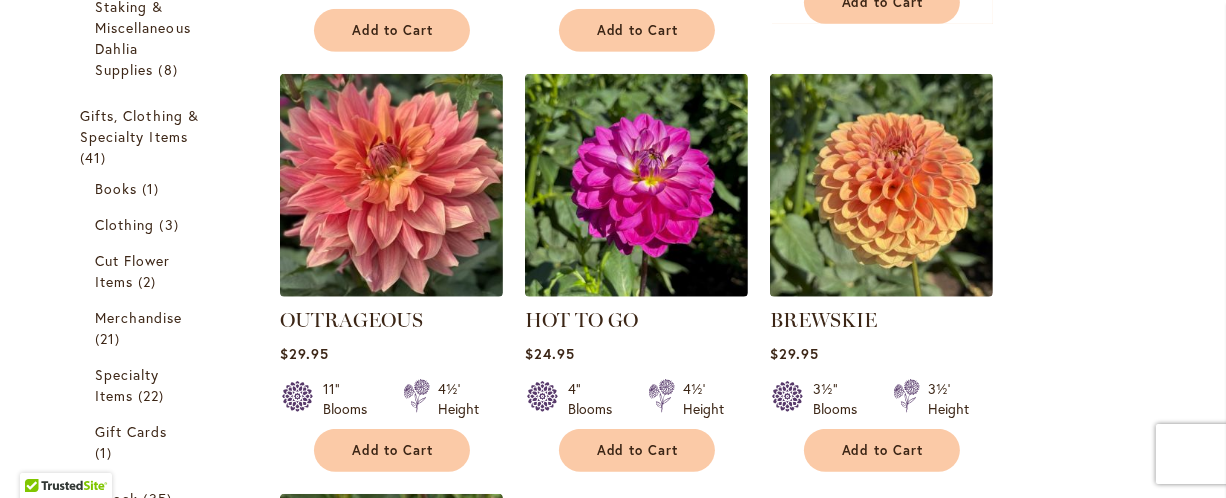 scroll, scrollTop: 1111, scrollLeft: 0, axis: vertical 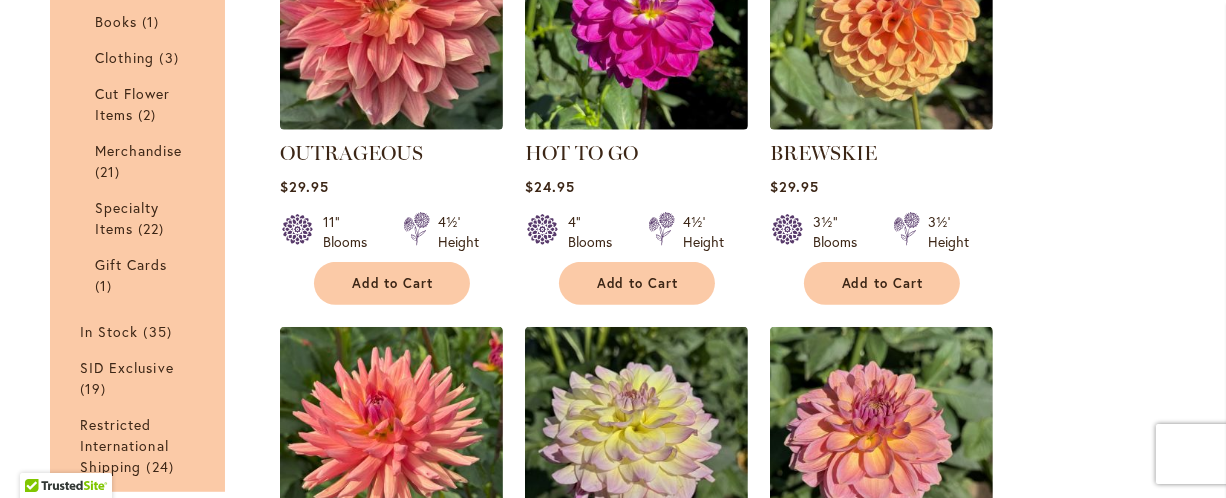 click on "Staking & Miscellaneous Dahlia Supplies" at bounding box center [143, -129] 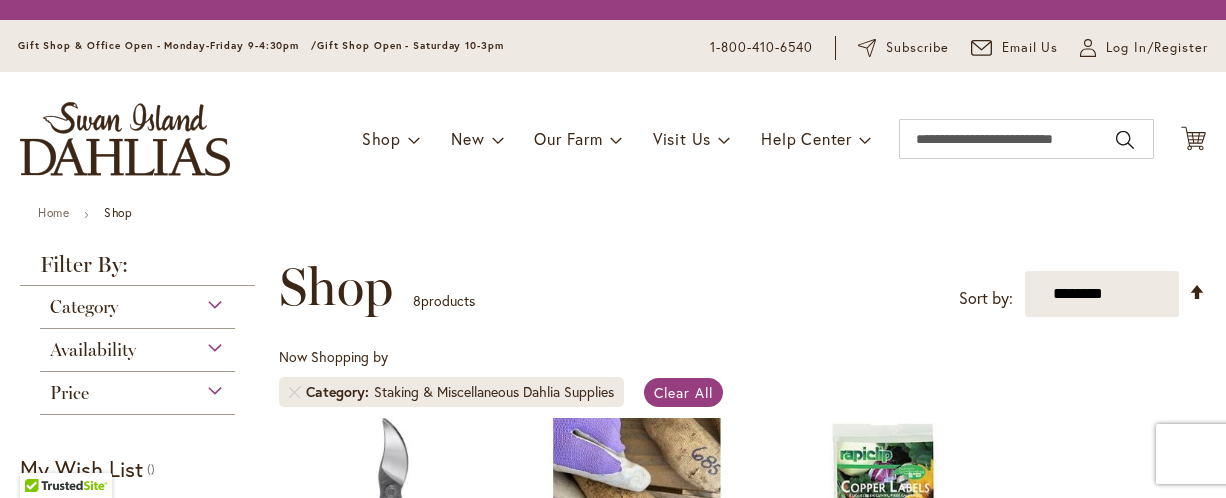scroll, scrollTop: 0, scrollLeft: 0, axis: both 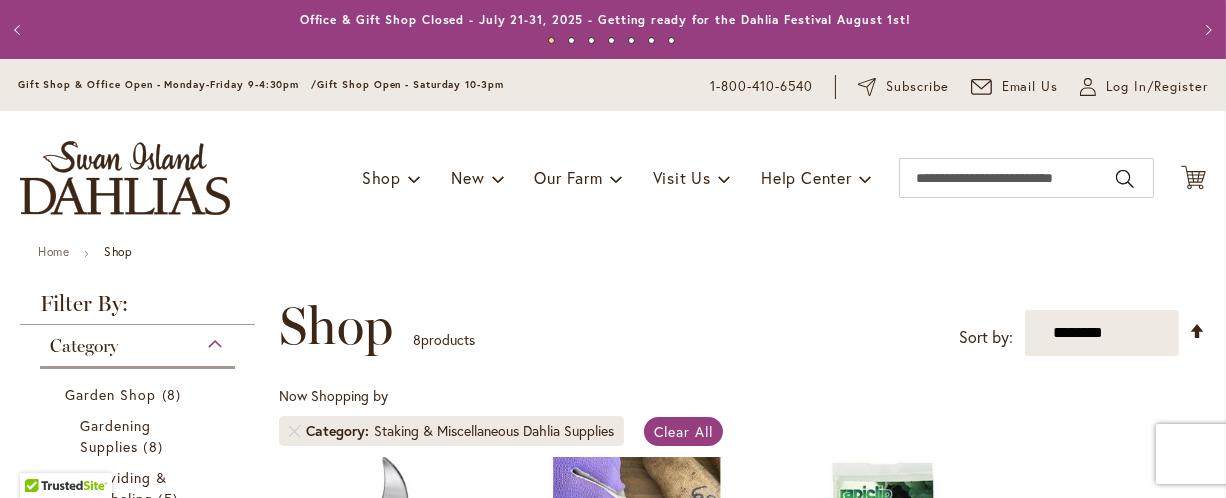 type on "**********" 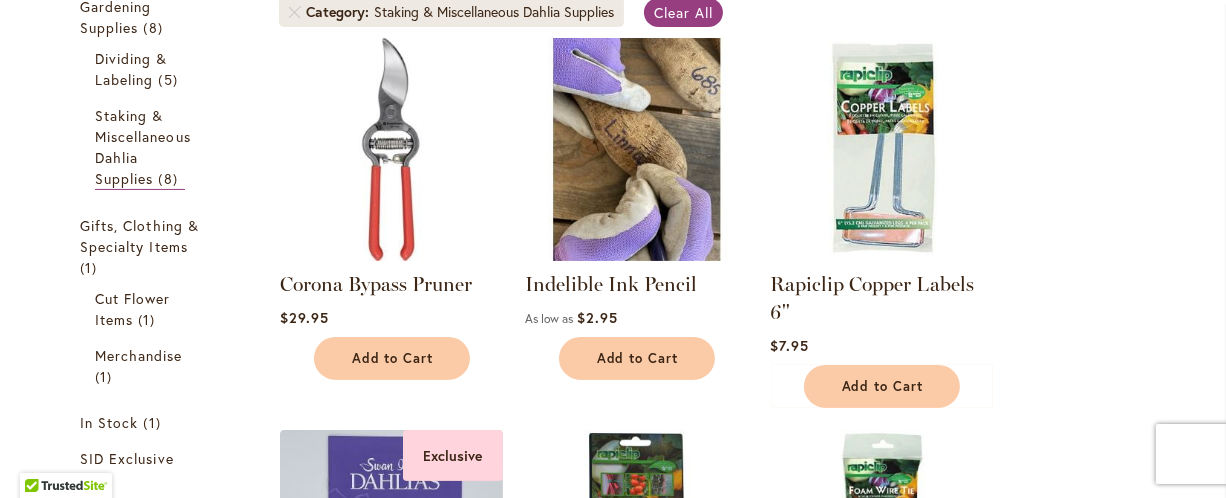 scroll, scrollTop: 390, scrollLeft: 0, axis: vertical 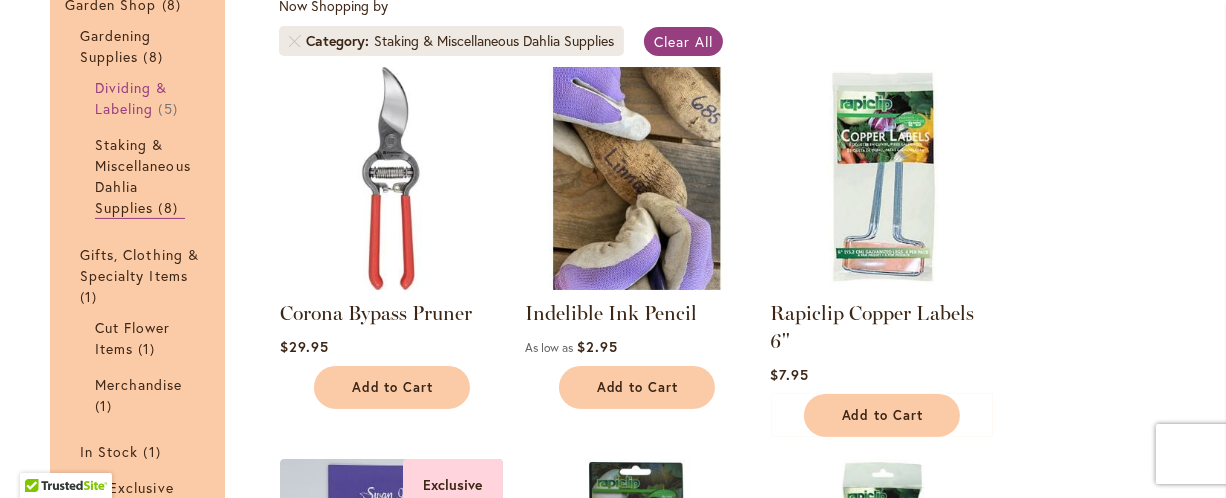 click on "Dividing & Labeling" at bounding box center (131, 98) 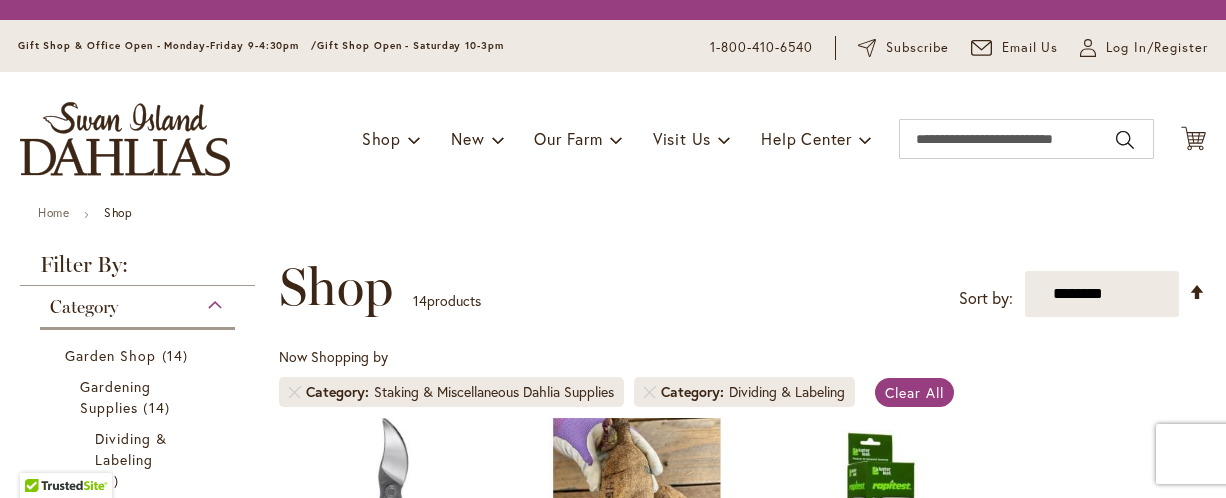 scroll, scrollTop: 0, scrollLeft: 0, axis: both 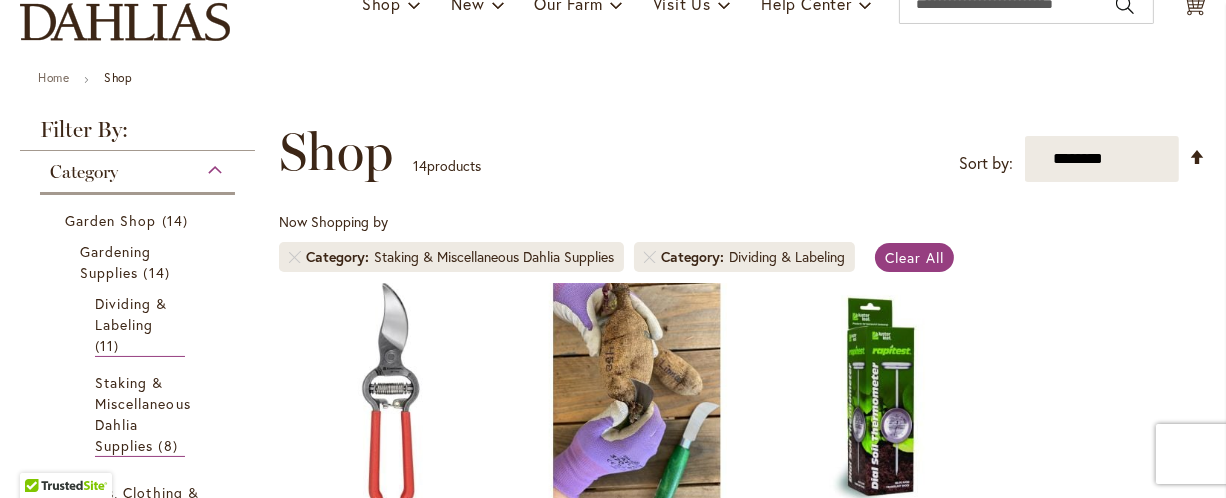 type on "**********" 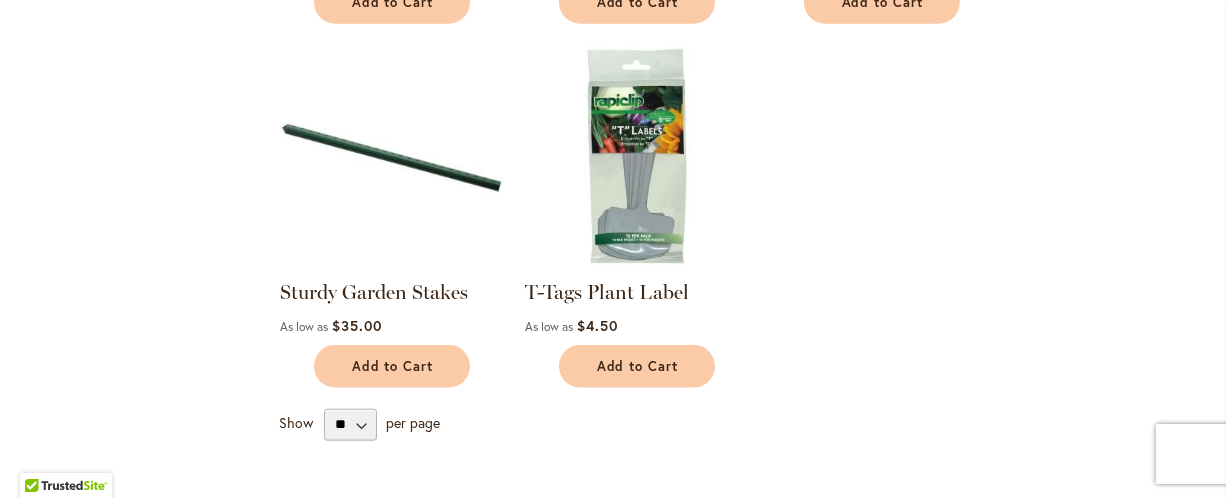 scroll, scrollTop: 1892, scrollLeft: 0, axis: vertical 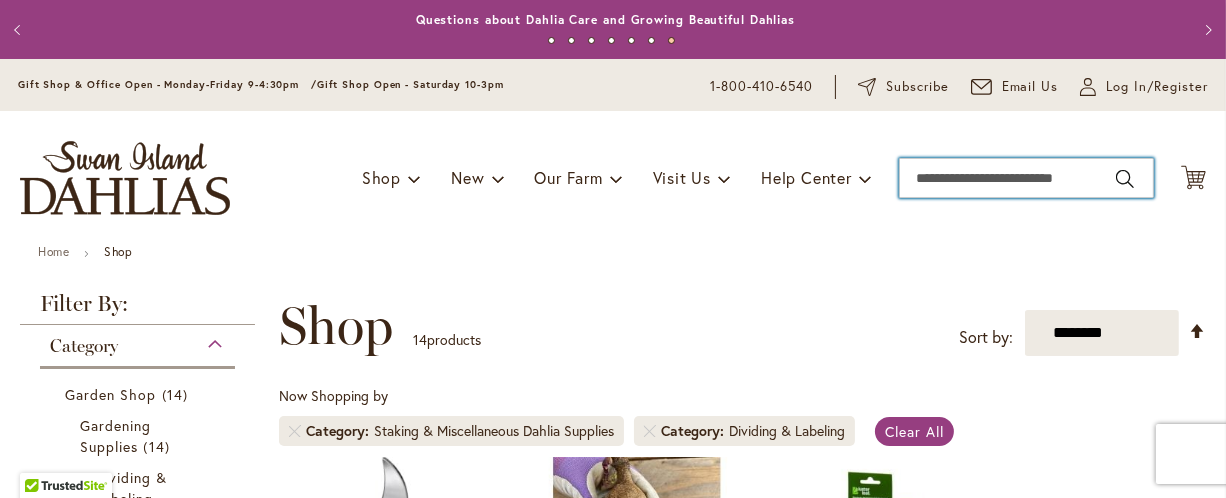 click on "Search" at bounding box center [1026, 178] 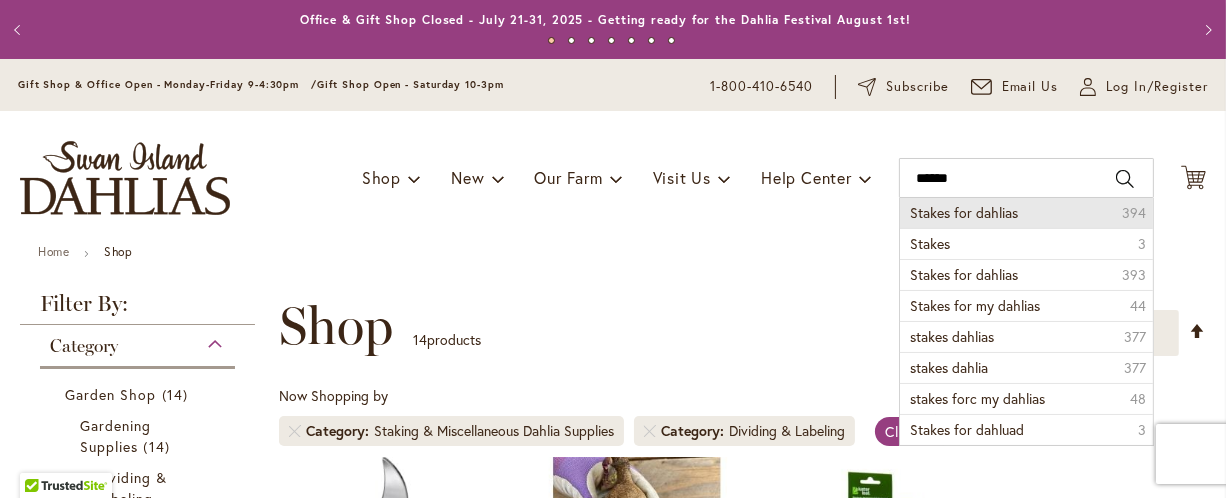 click on "Stakes for dahlias" at bounding box center [964, 212] 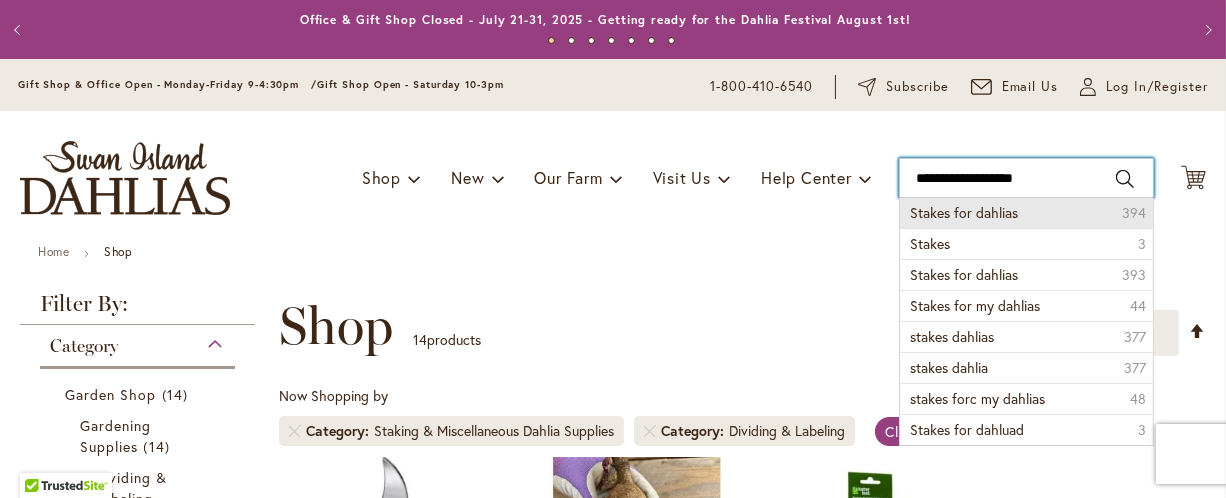 type on "**********" 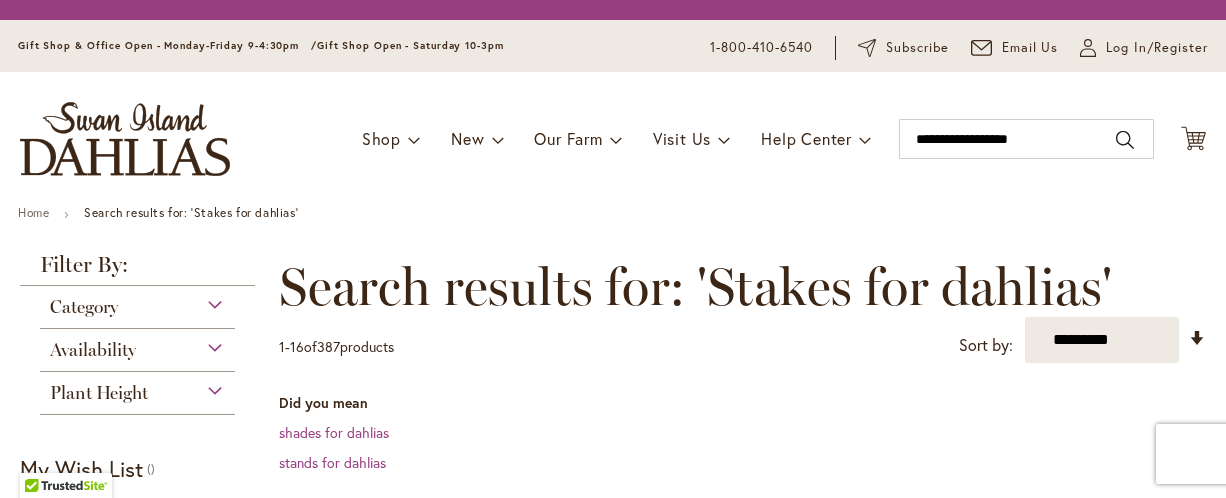 scroll, scrollTop: 0, scrollLeft: 0, axis: both 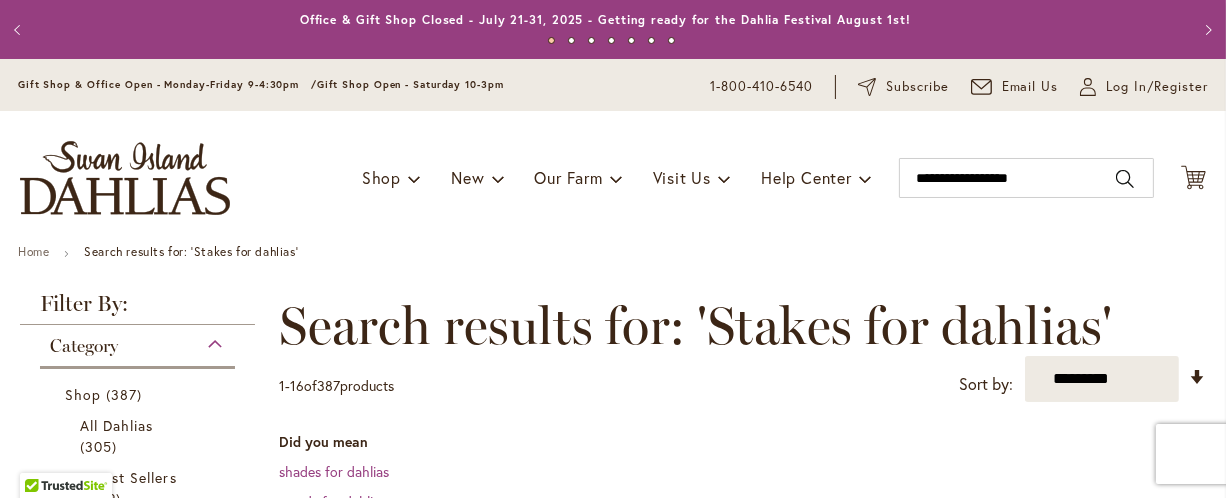 type on "**********" 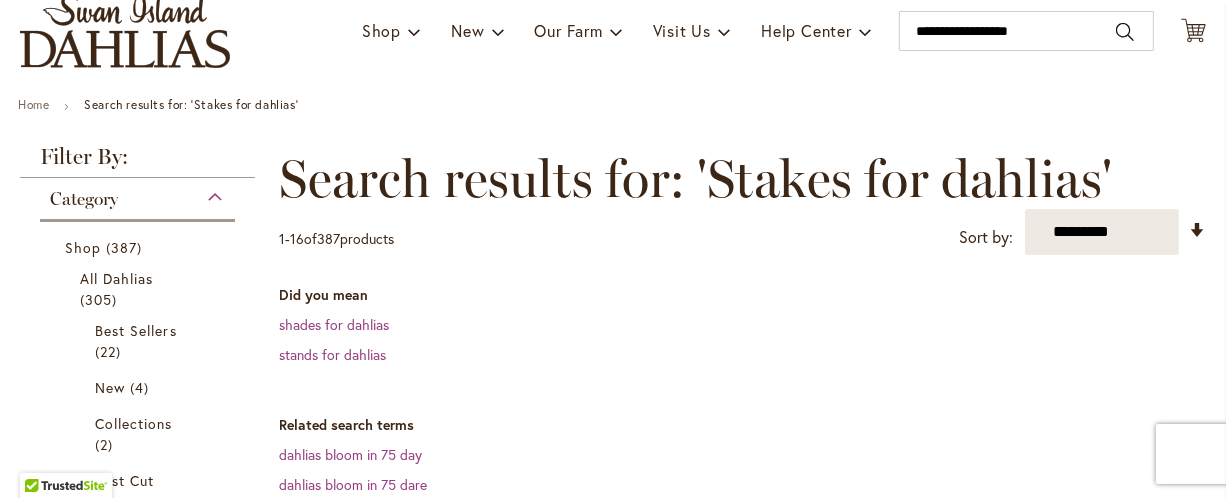 scroll, scrollTop: 38, scrollLeft: 0, axis: vertical 